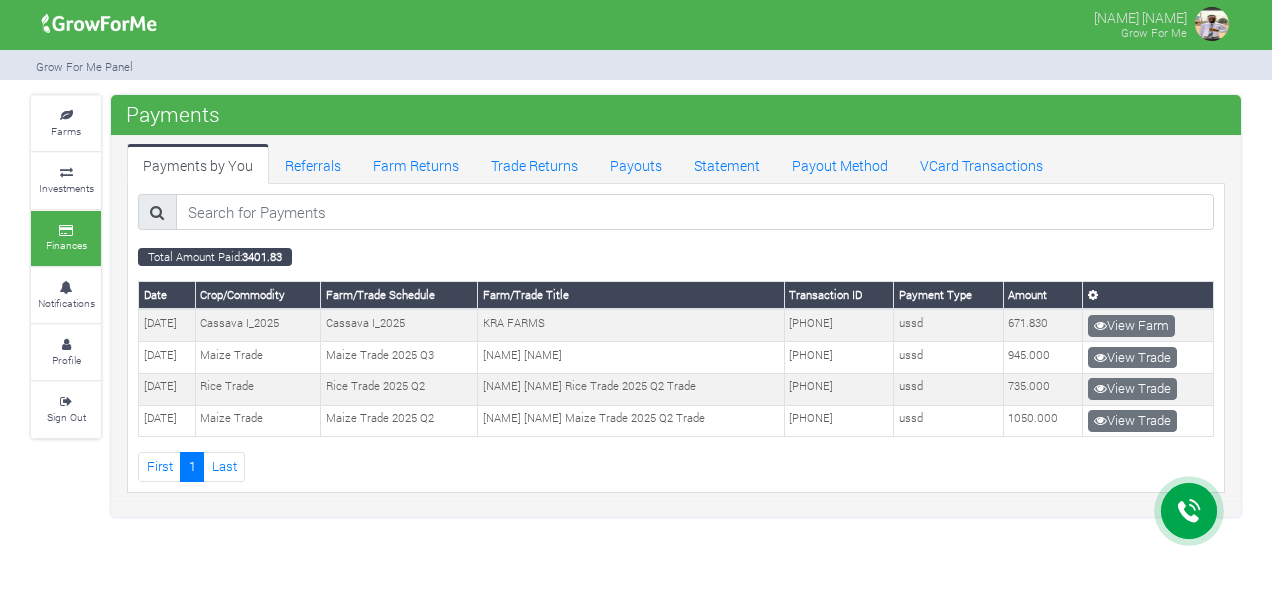 scroll, scrollTop: 0, scrollLeft: 0, axis: both 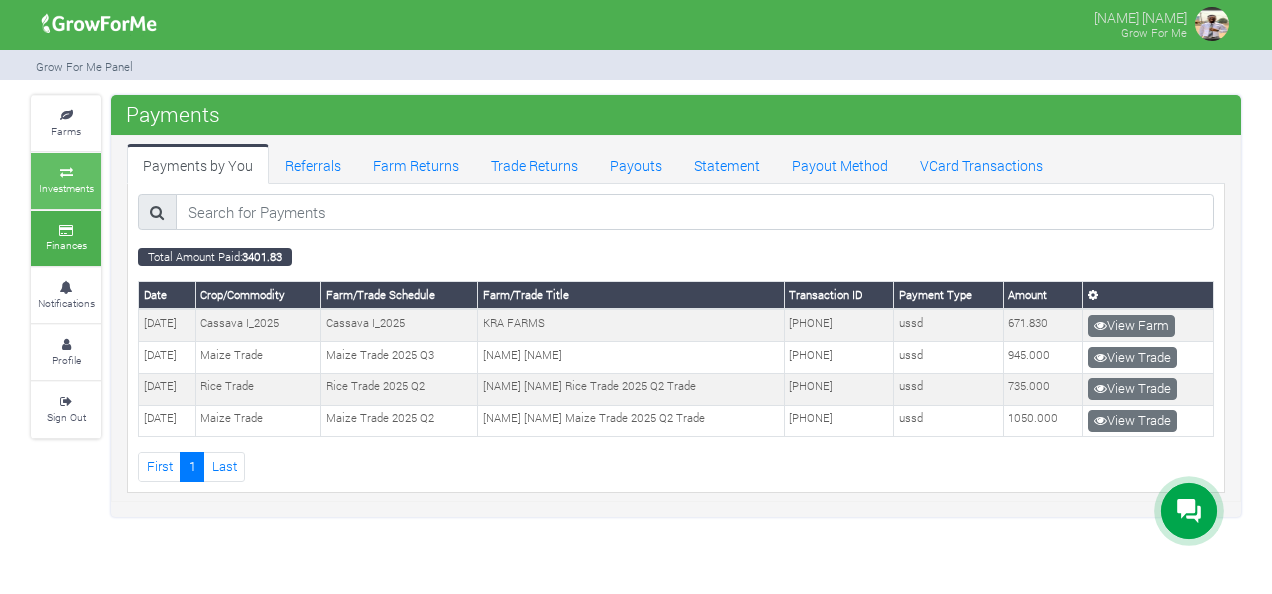 click on "Investments" at bounding box center [66, 180] 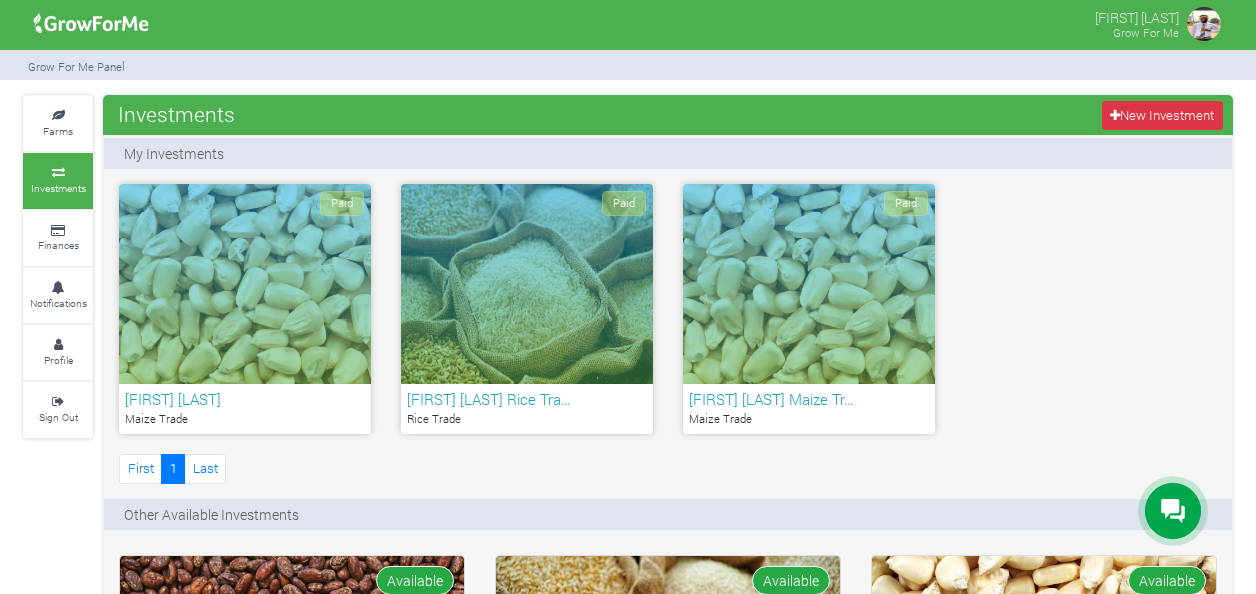 scroll, scrollTop: 0, scrollLeft: 0, axis: both 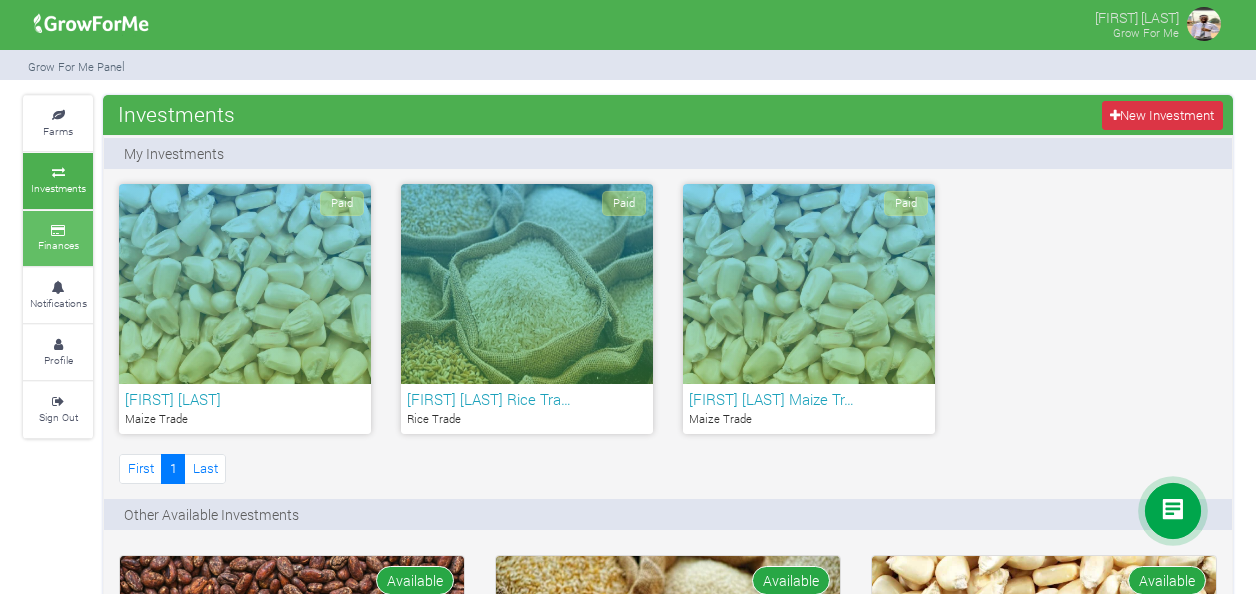 click on "Finances" at bounding box center [58, 238] 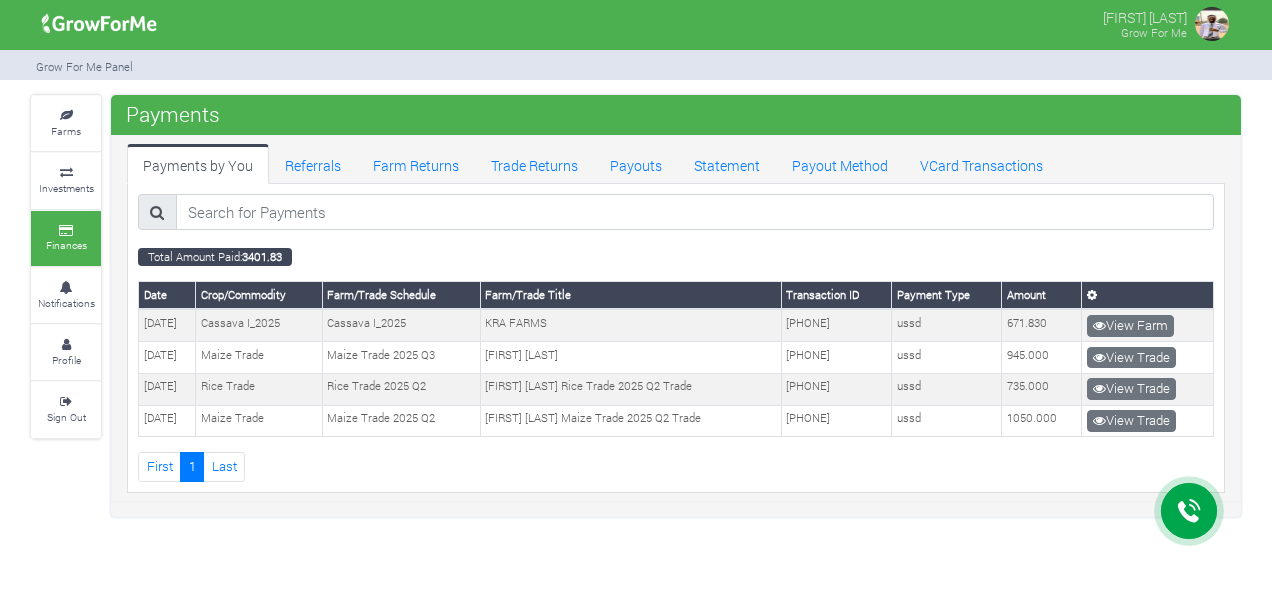 scroll, scrollTop: 0, scrollLeft: 0, axis: both 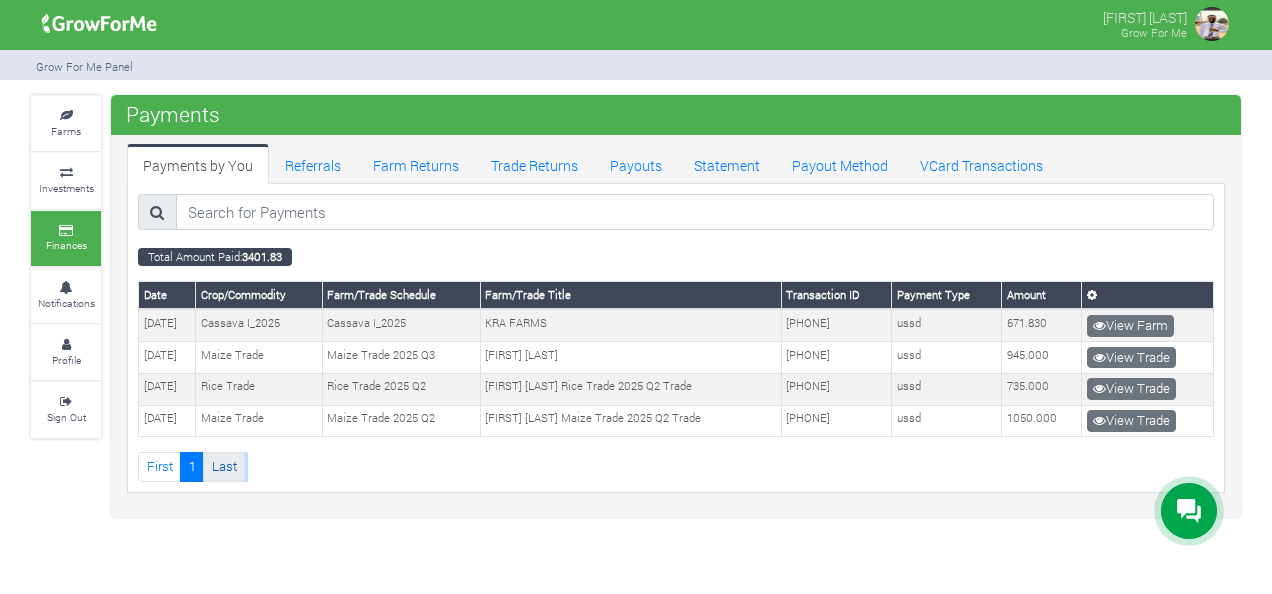 click on "Last" at bounding box center [224, 466] 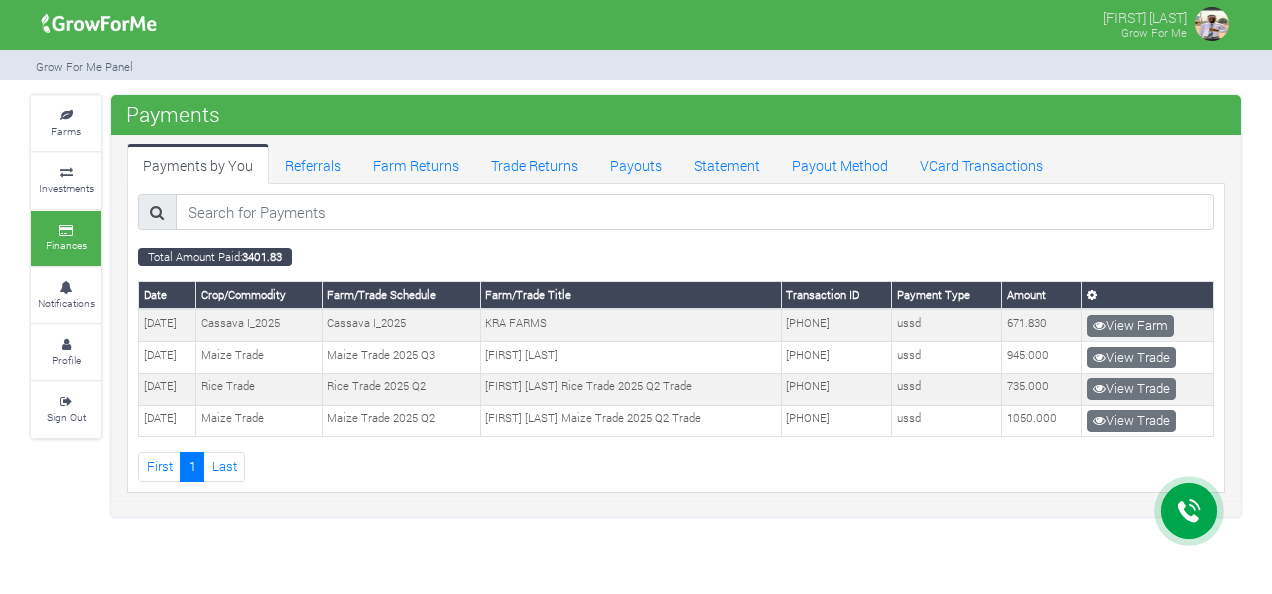 scroll, scrollTop: 0, scrollLeft: 0, axis: both 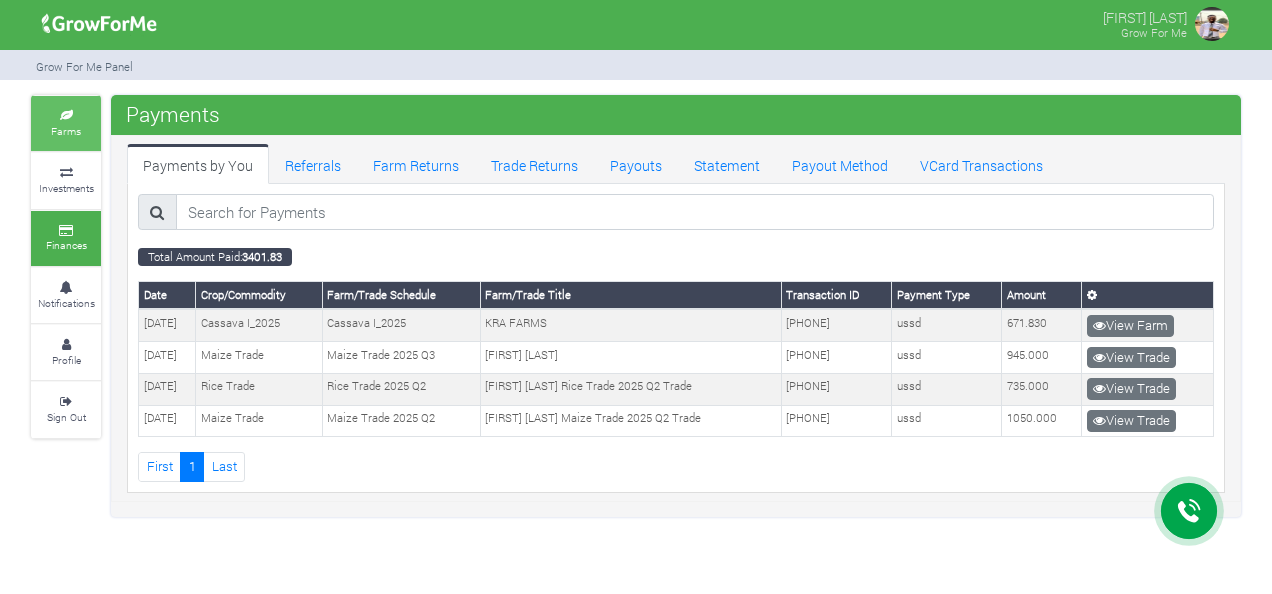click on "Farms" at bounding box center (66, 131) 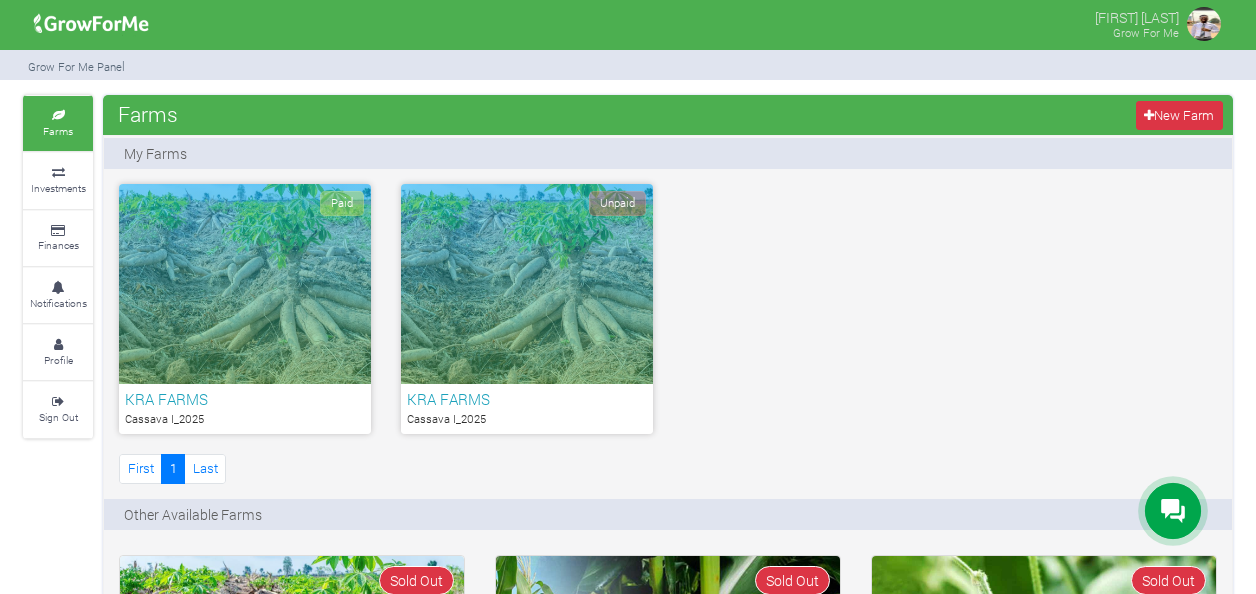 scroll, scrollTop: 0, scrollLeft: 0, axis: both 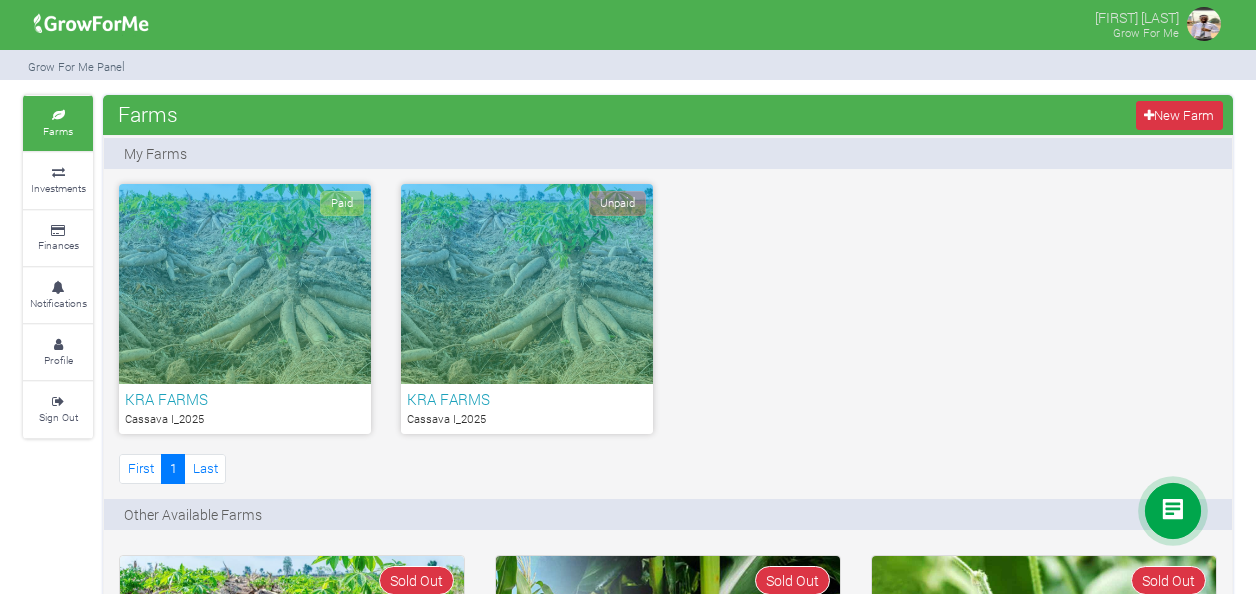 click on "Unpaid" at bounding box center (527, 284) 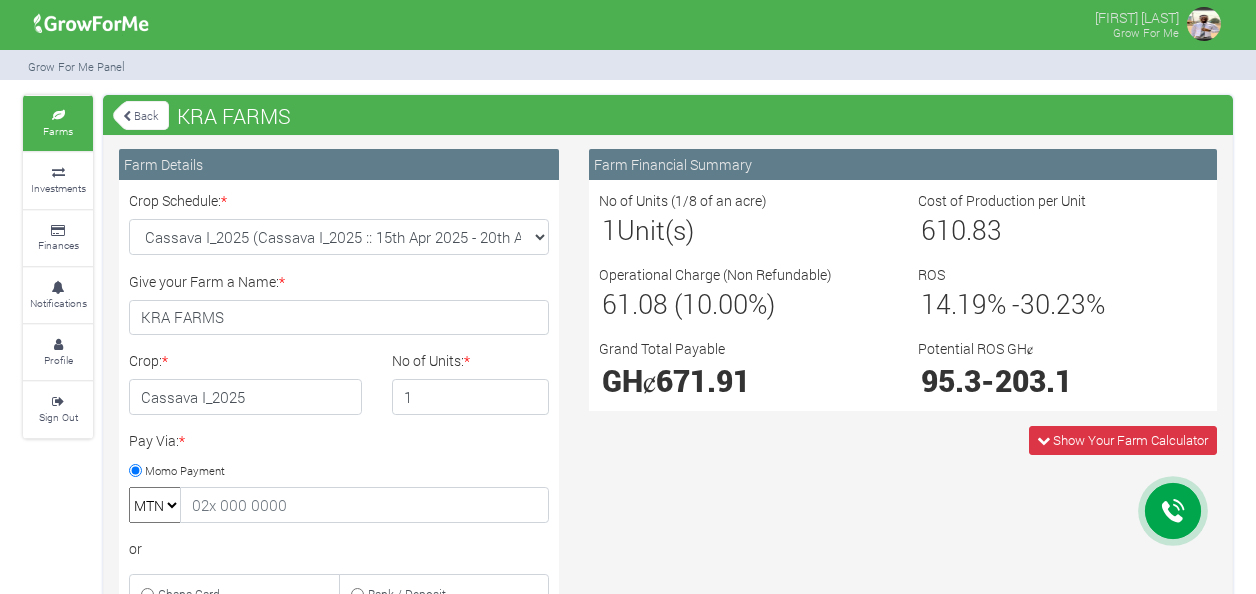scroll, scrollTop: 0, scrollLeft: 0, axis: both 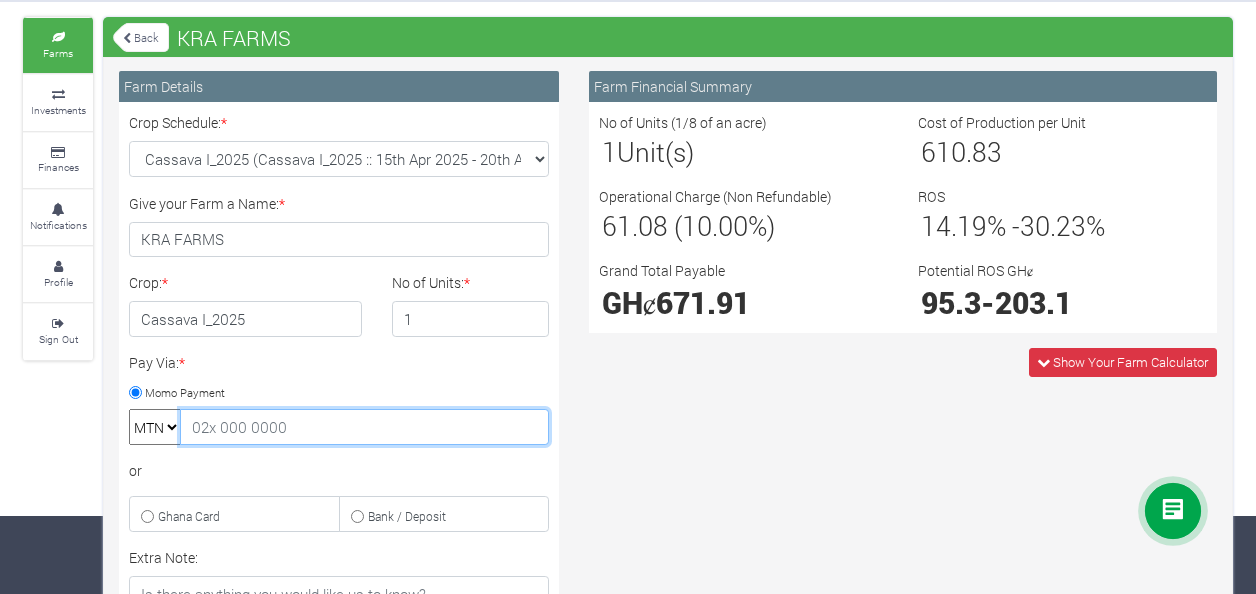 click at bounding box center (364, 427) 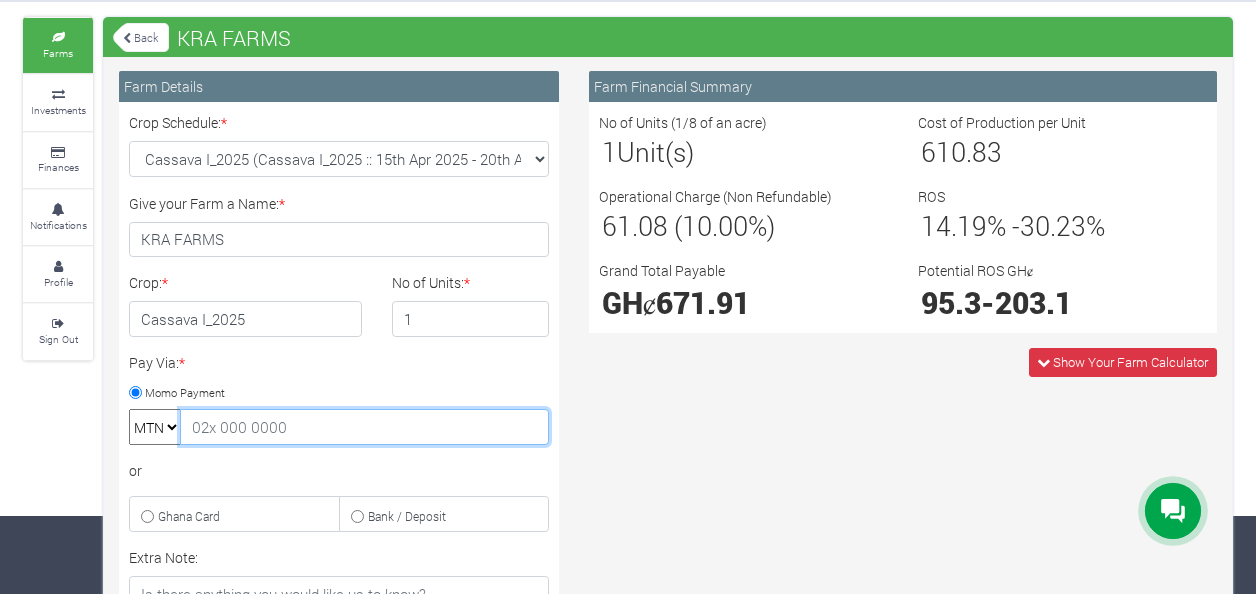 type on "0240640787" 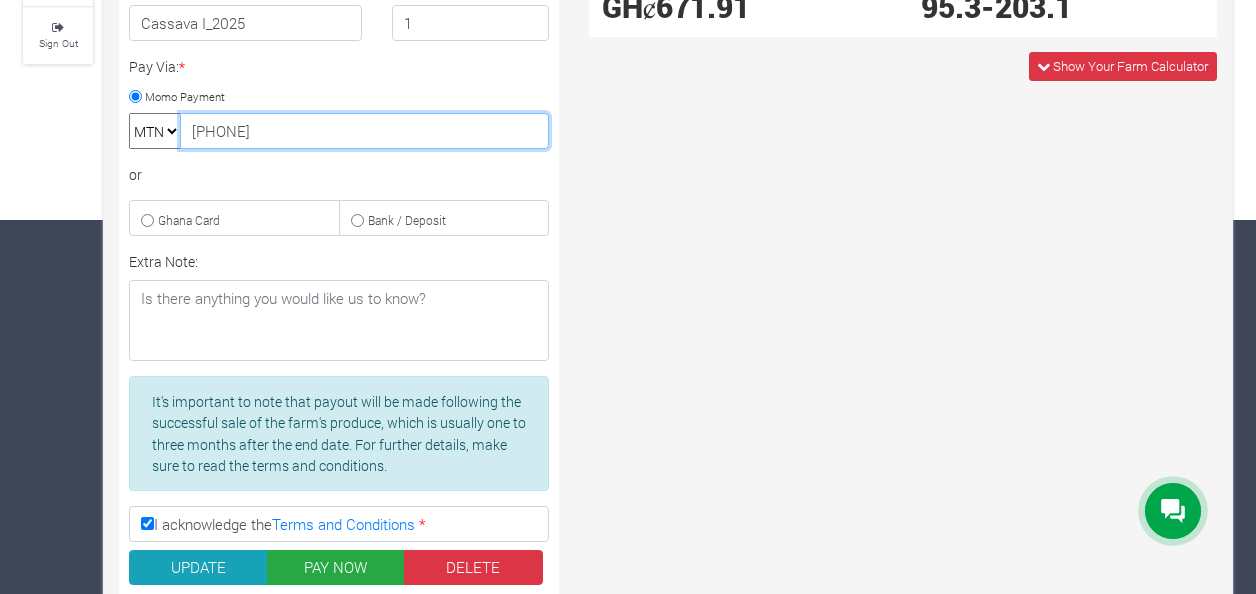 scroll, scrollTop: 374, scrollLeft: 0, axis: vertical 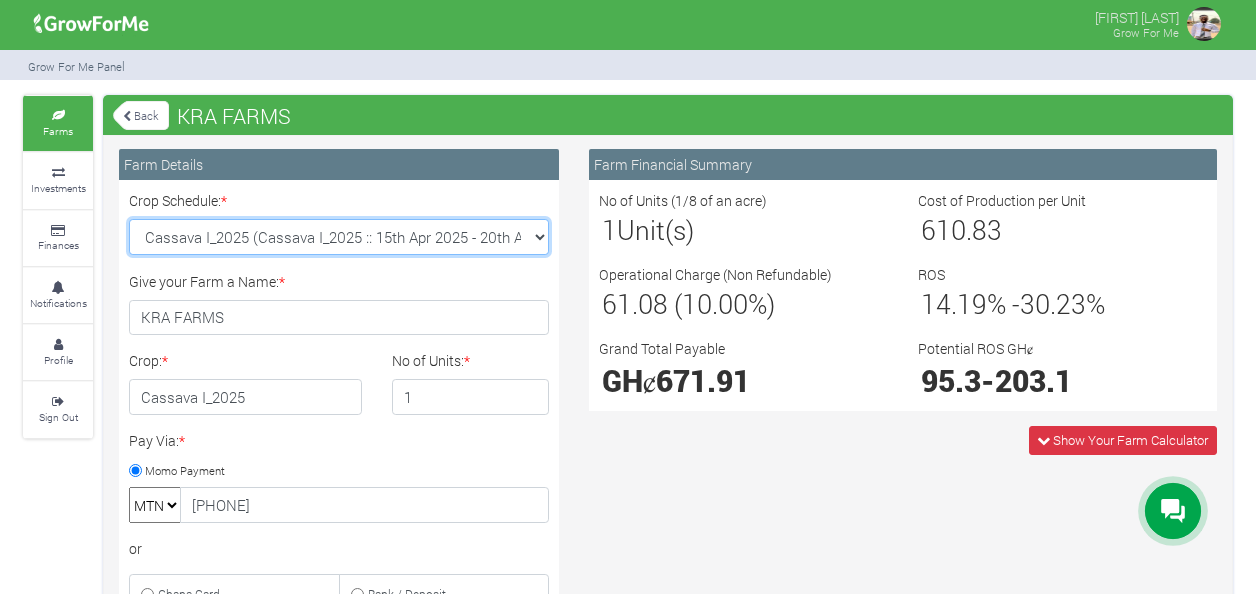 click on "Cassava I_2025 (Cassava I_2025 :: 15th Apr 2025 - 20th Apr 2026)" at bounding box center [339, 237] 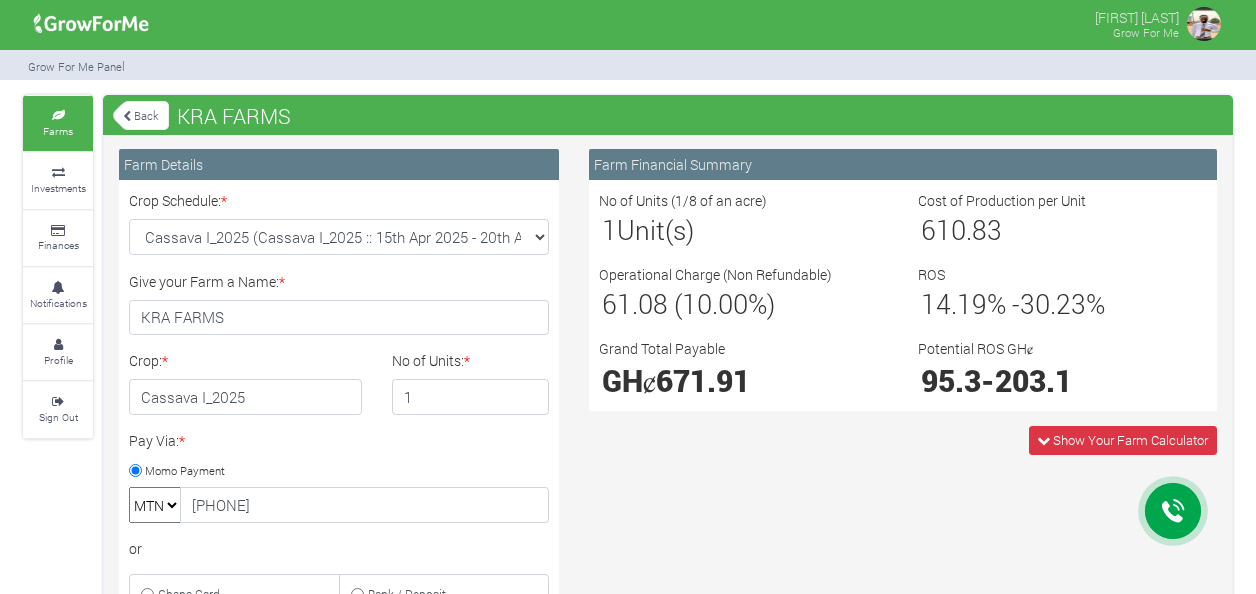 click on "Show Your Farm Calculator" at bounding box center (903, 440) 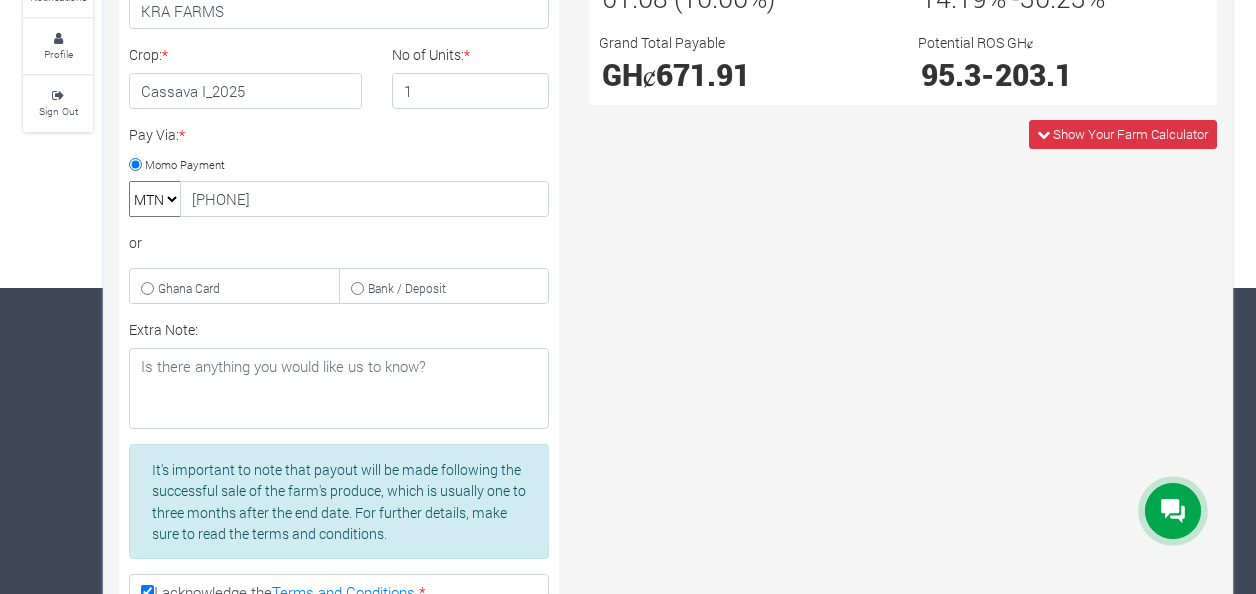 scroll, scrollTop: 428, scrollLeft: 0, axis: vertical 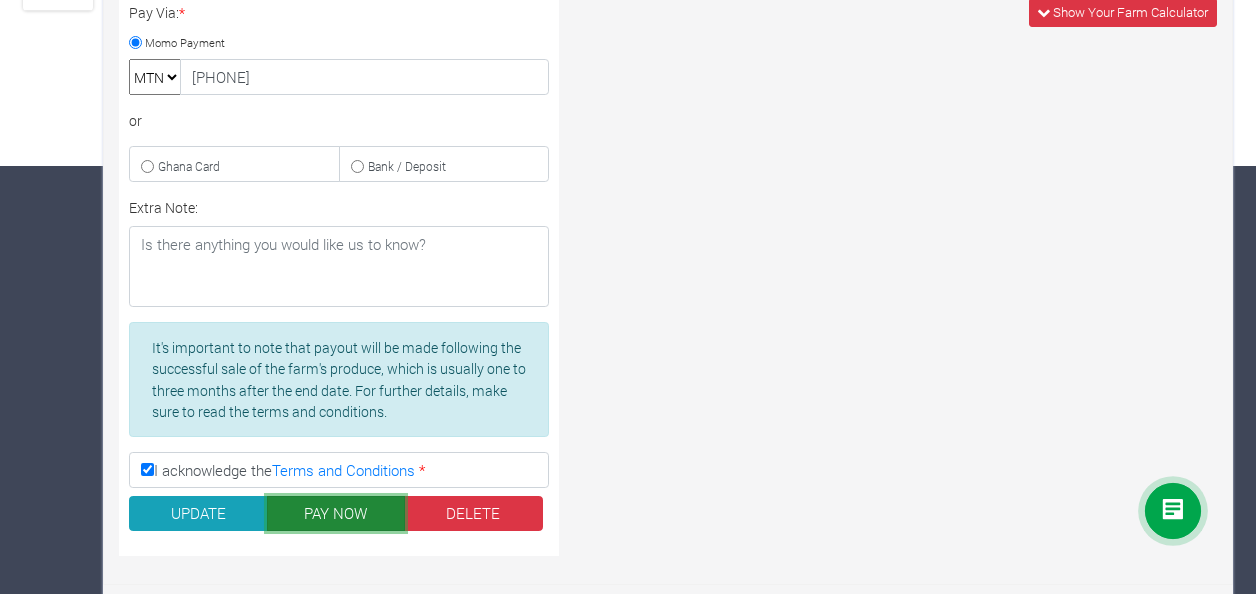 click on "PAY NOW" at bounding box center [336, 514] 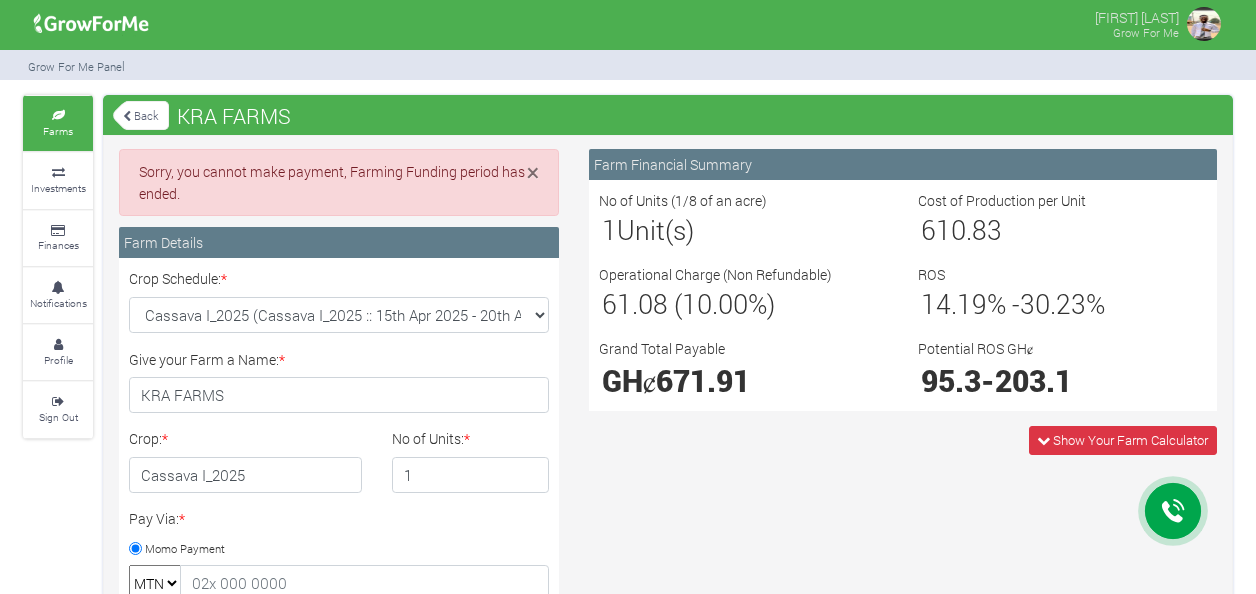 scroll, scrollTop: 0, scrollLeft: 0, axis: both 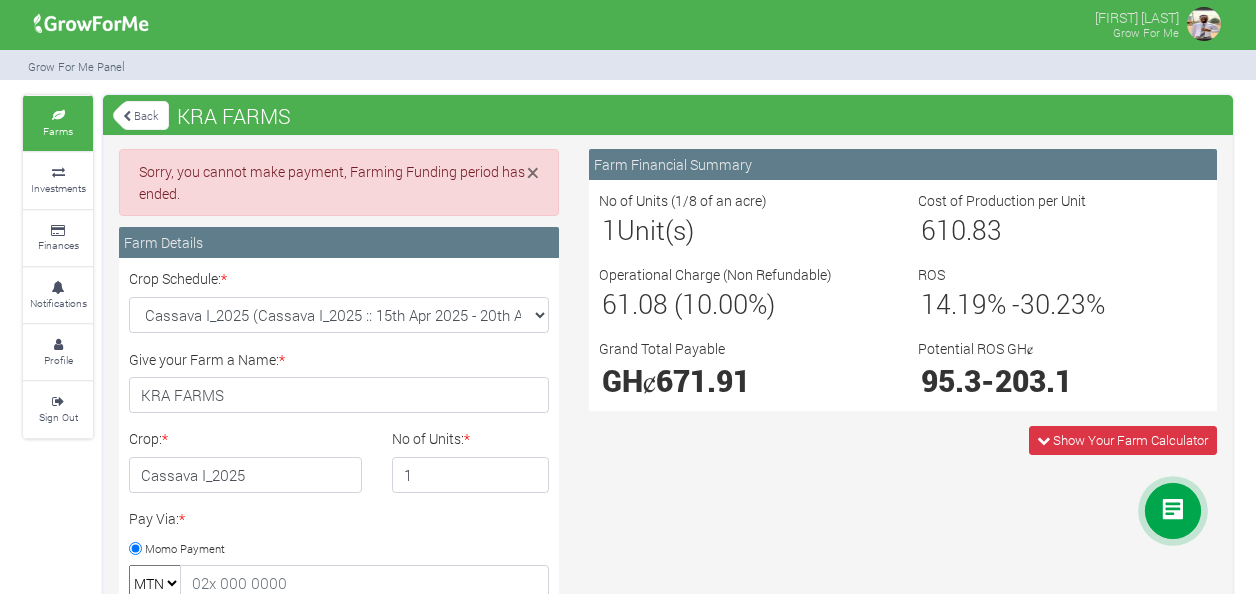 click on "Back" at bounding box center (141, 115) 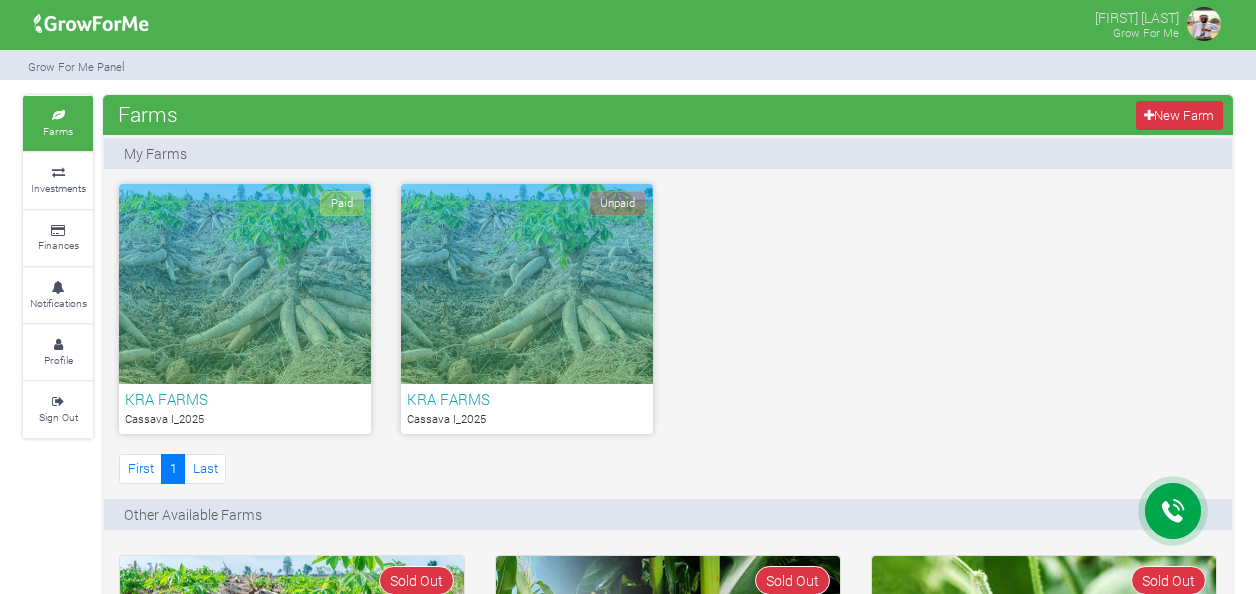 scroll, scrollTop: 0, scrollLeft: 0, axis: both 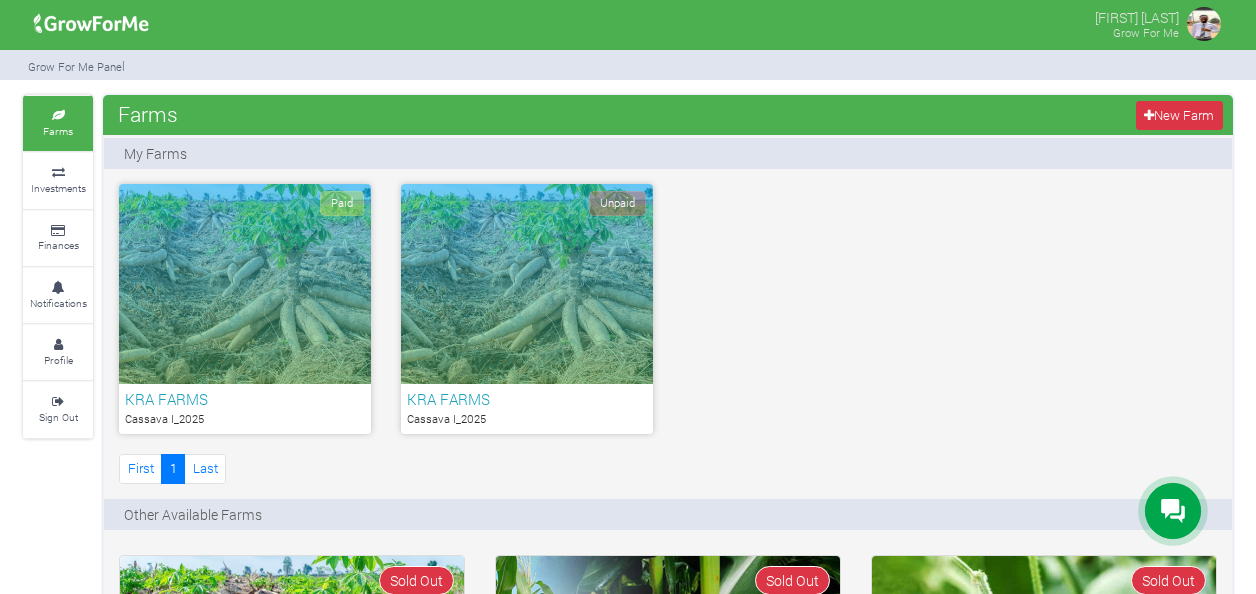 click on "Unpaid" at bounding box center [617, 203] 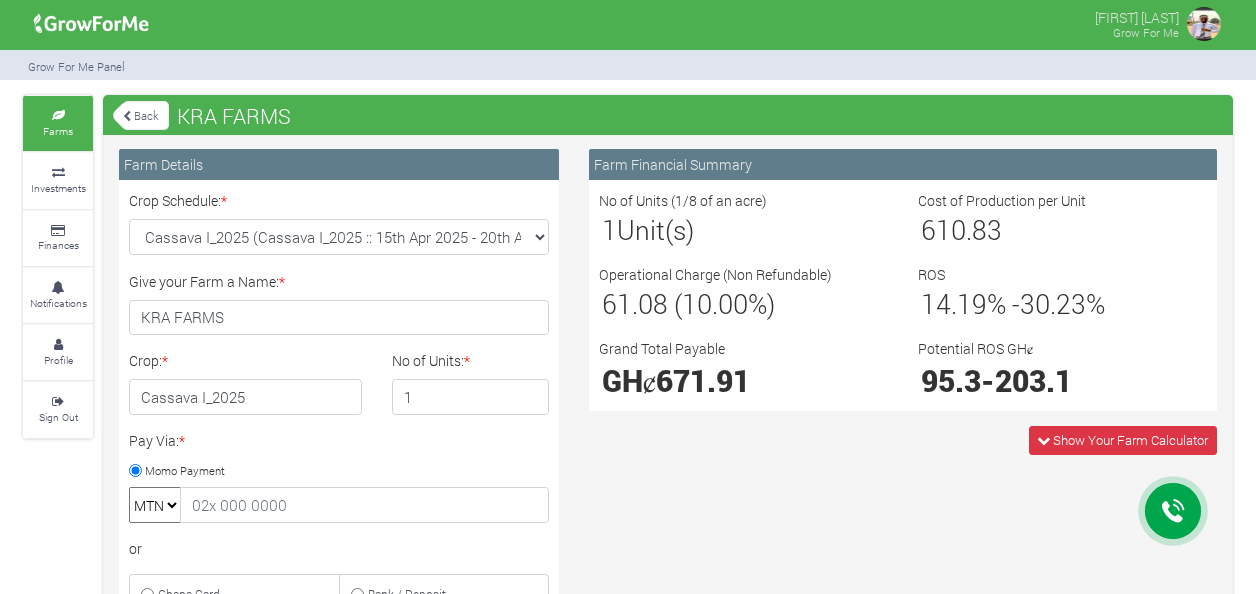 scroll, scrollTop: 0, scrollLeft: 0, axis: both 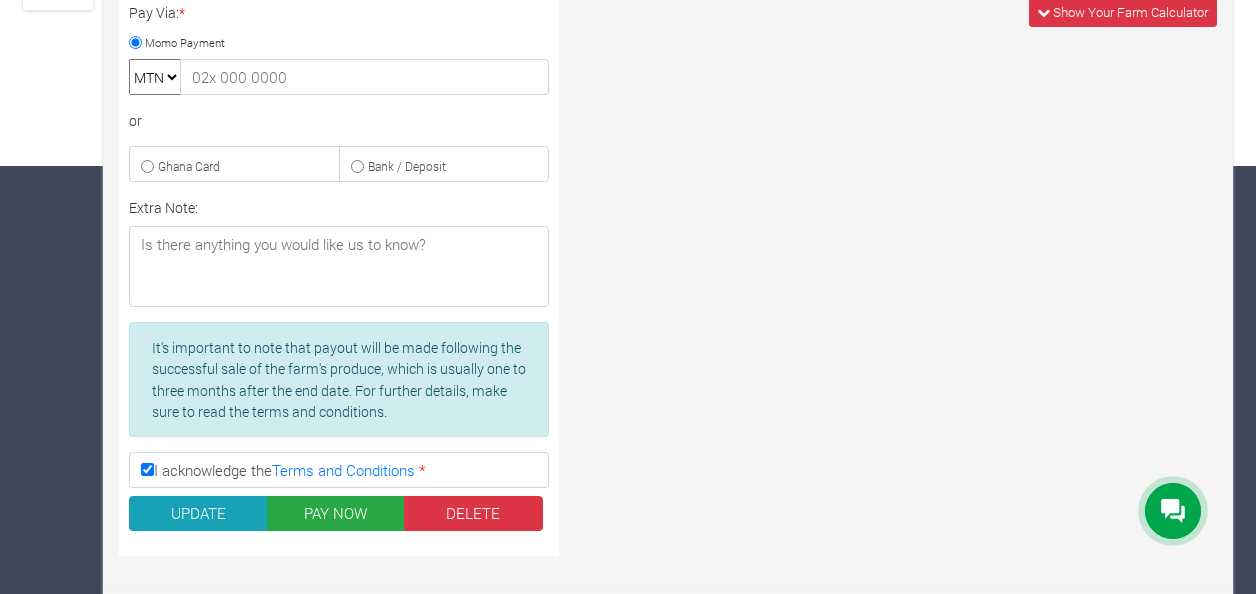 click on "Crop Schedule:  *
× * KRA FARMS Crop:" at bounding box center [339, 154] 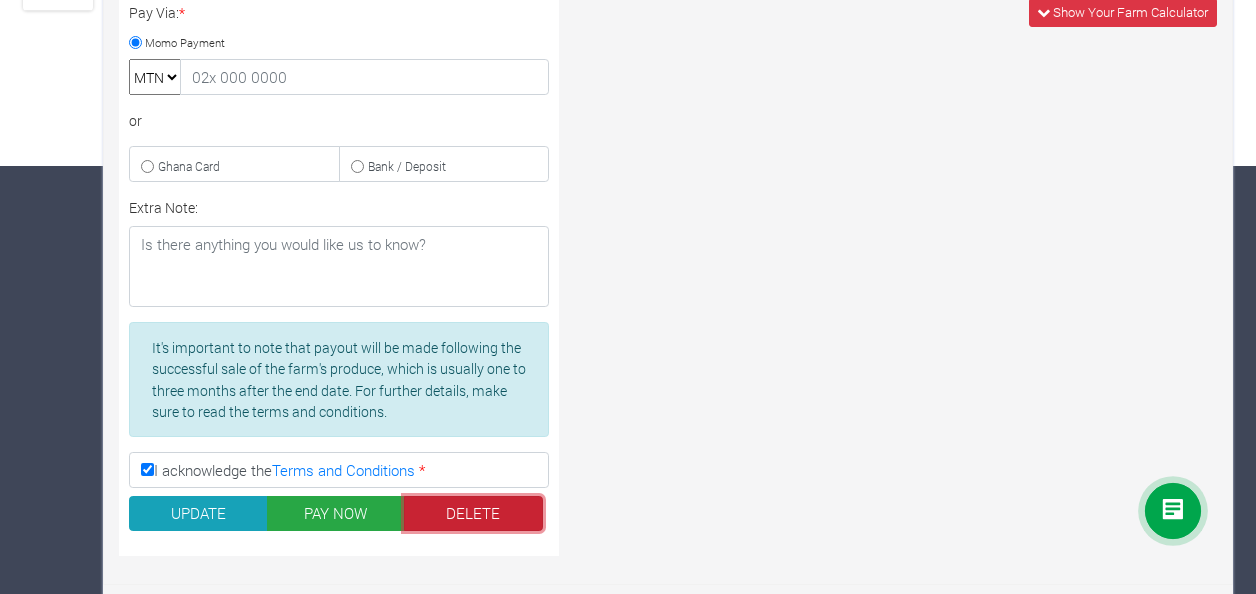 click on "DELETE" at bounding box center [473, 514] 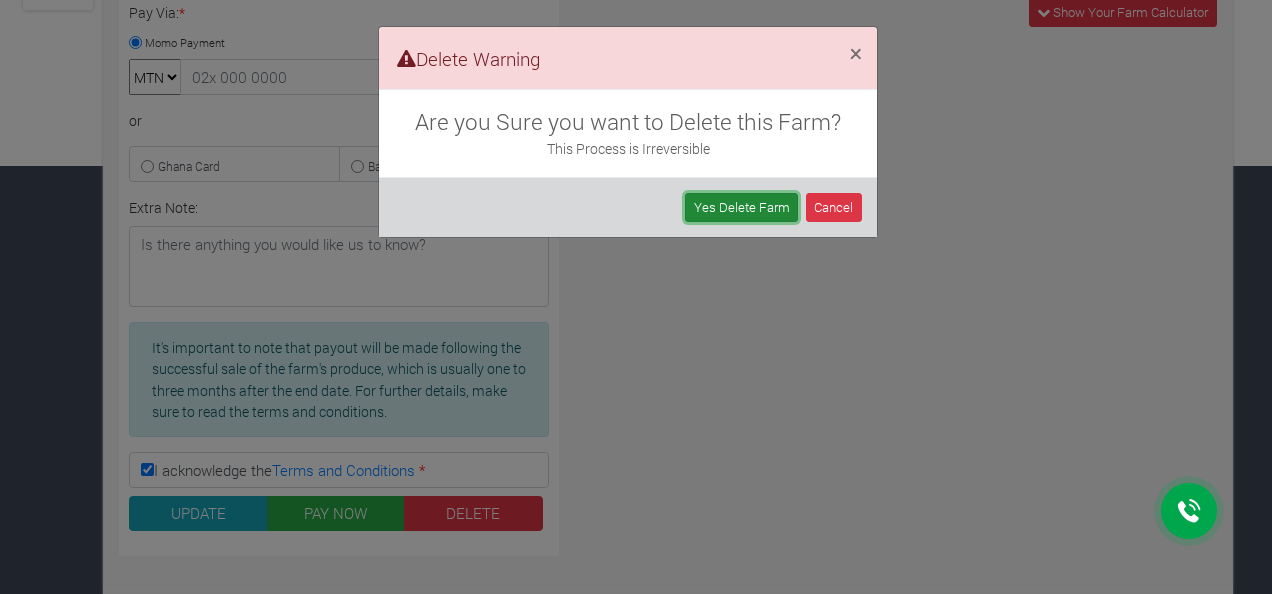 click on "Yes Delete
Farm" at bounding box center (741, 207) 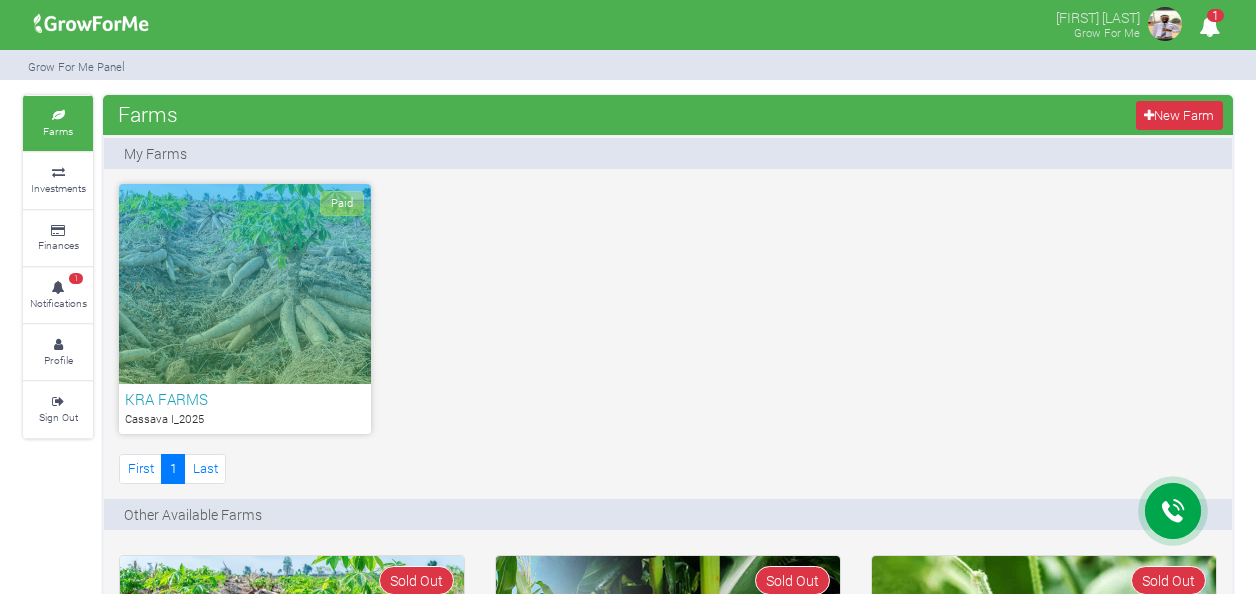 scroll, scrollTop: 0, scrollLeft: 0, axis: both 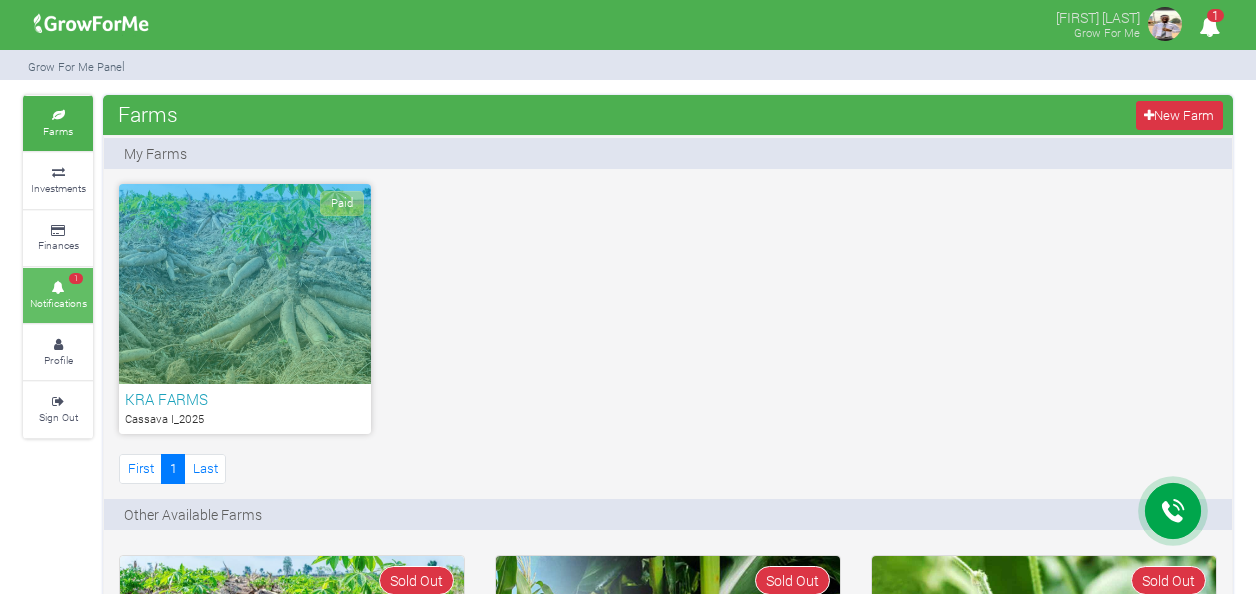click on "1" at bounding box center [76, 279] 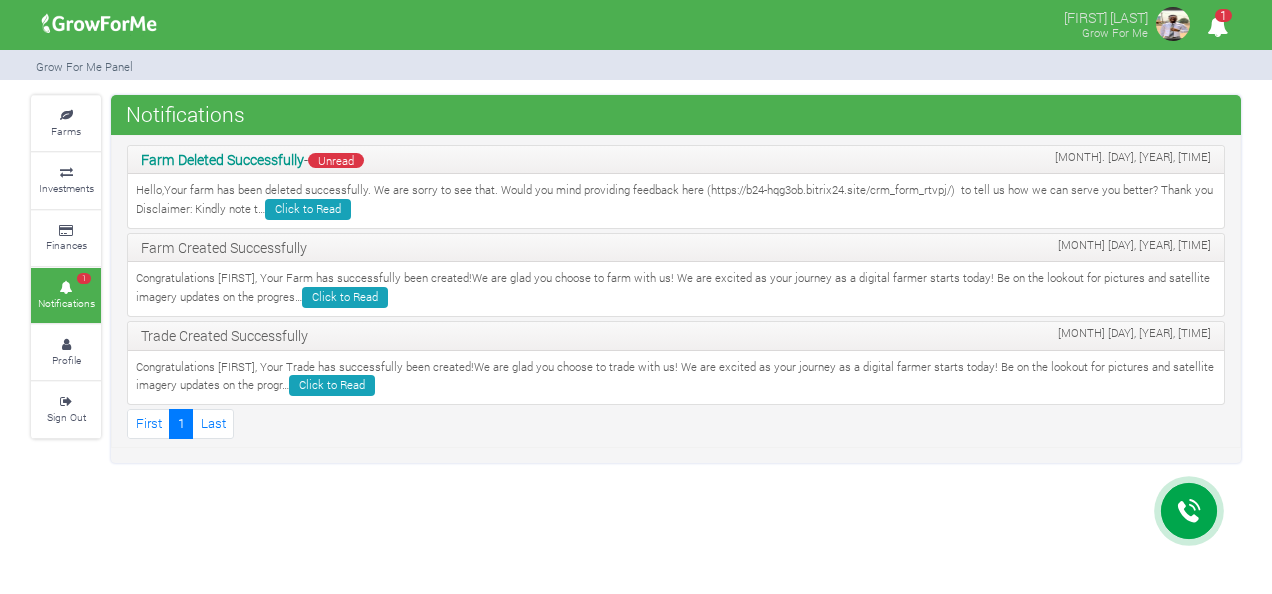 scroll, scrollTop: 0, scrollLeft: 0, axis: both 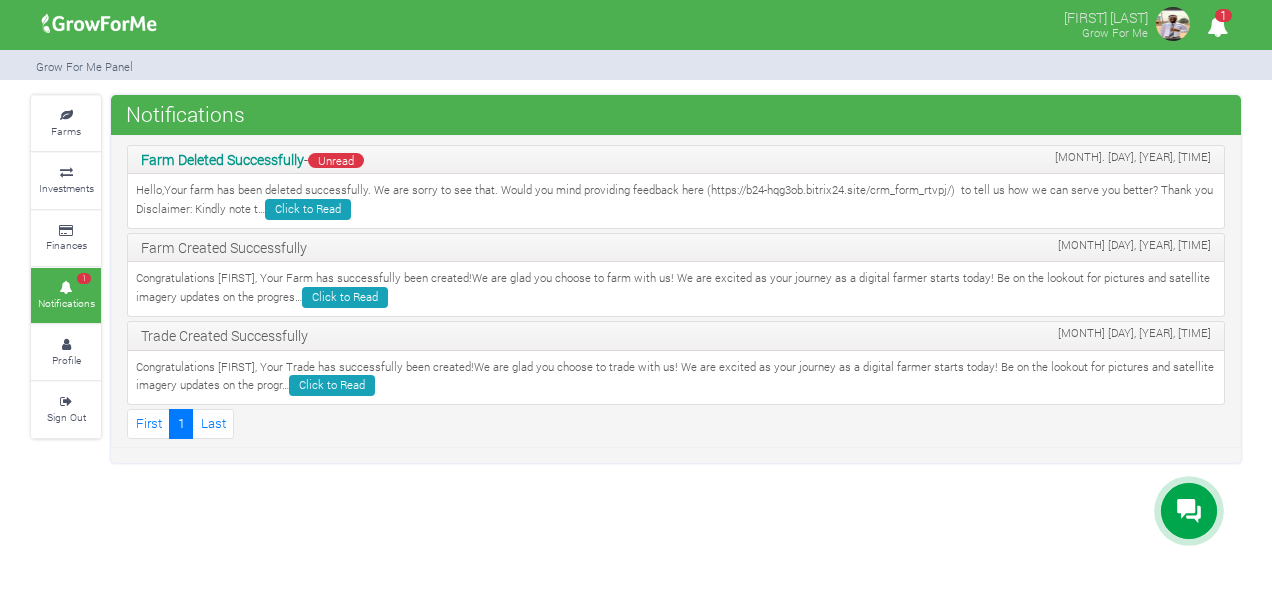 click on "Unread" at bounding box center [336, 160] 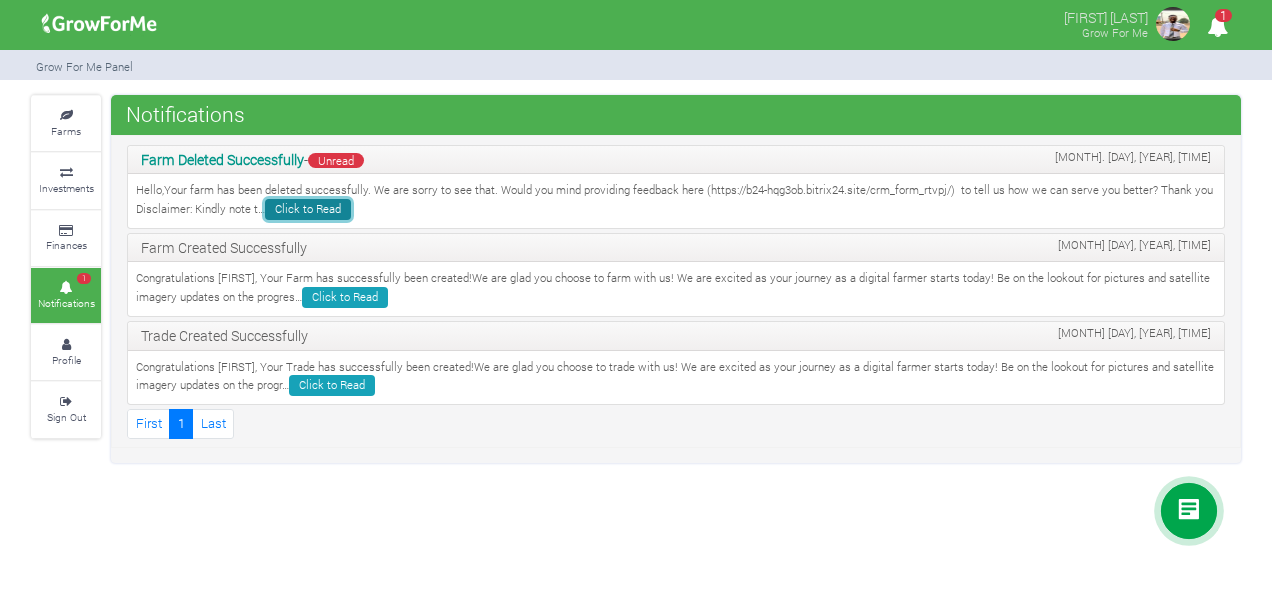 click on "Click to Read" at bounding box center (308, 209) 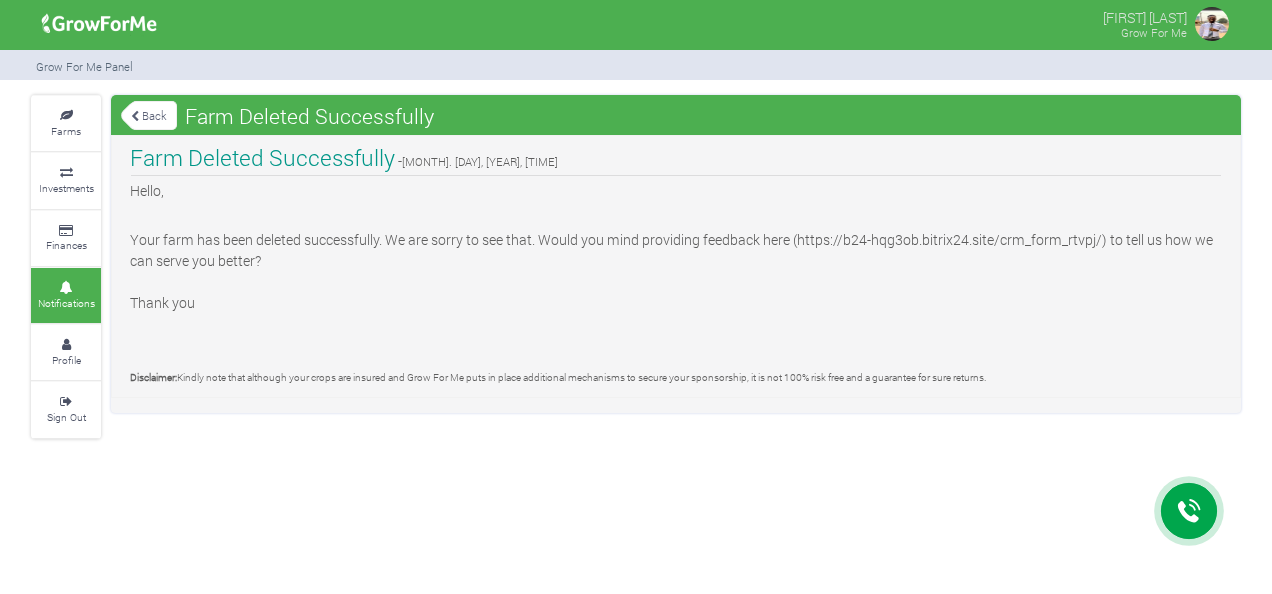 scroll, scrollTop: 0, scrollLeft: 0, axis: both 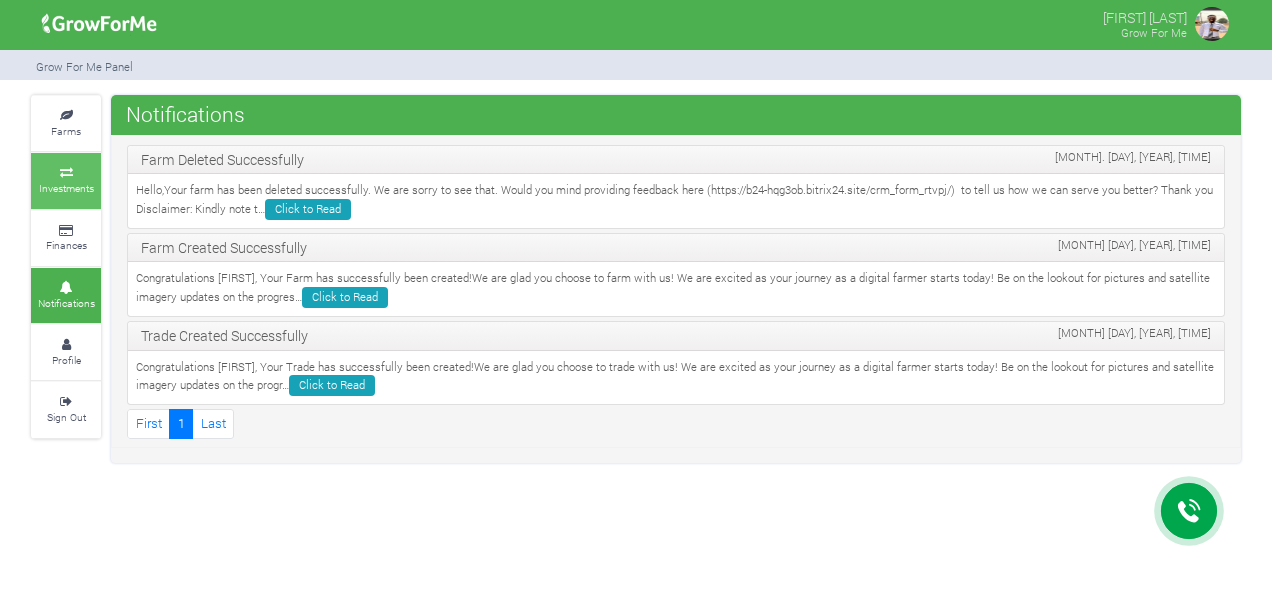 click on "Investments" at bounding box center (66, 188) 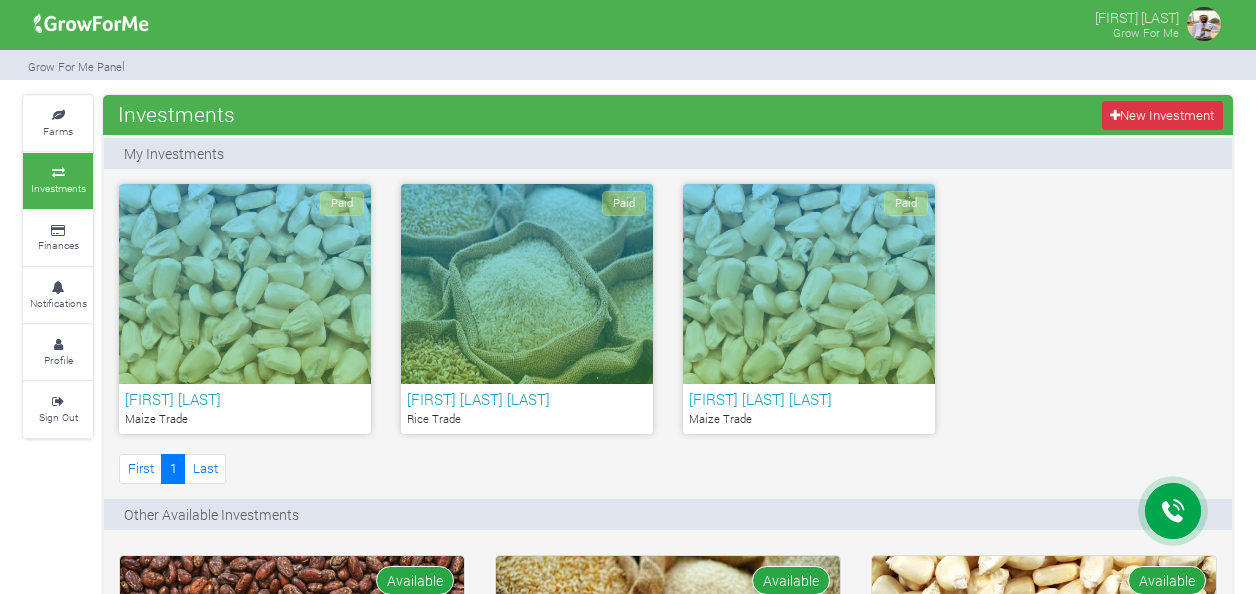 scroll, scrollTop: 0, scrollLeft: 0, axis: both 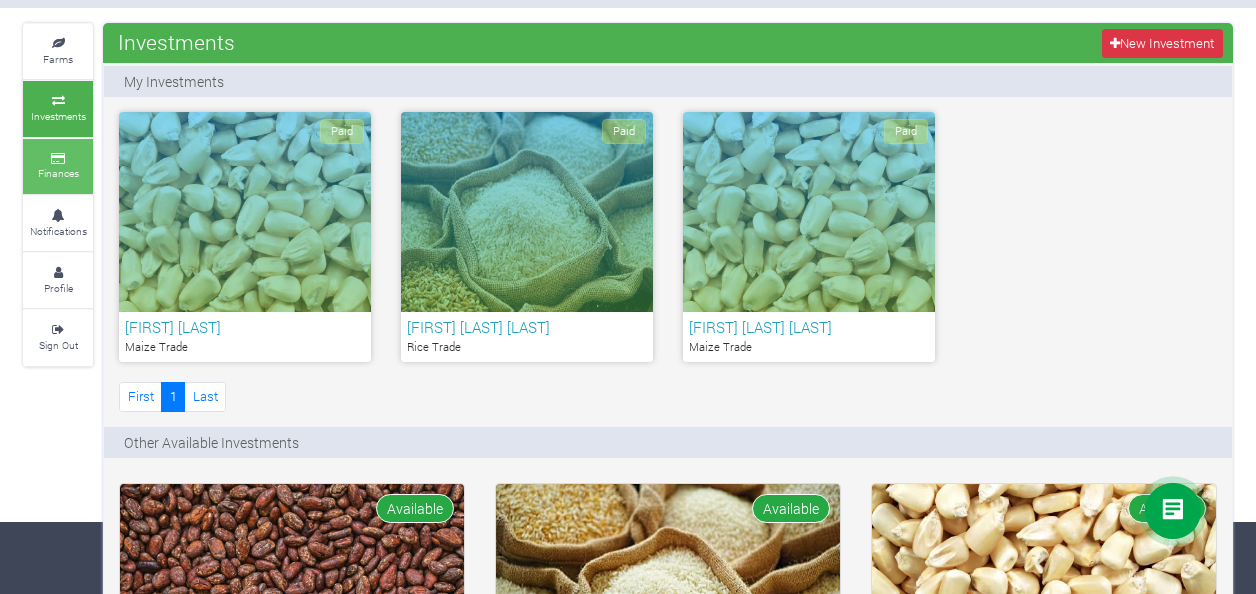 click on "Finances" at bounding box center [58, 173] 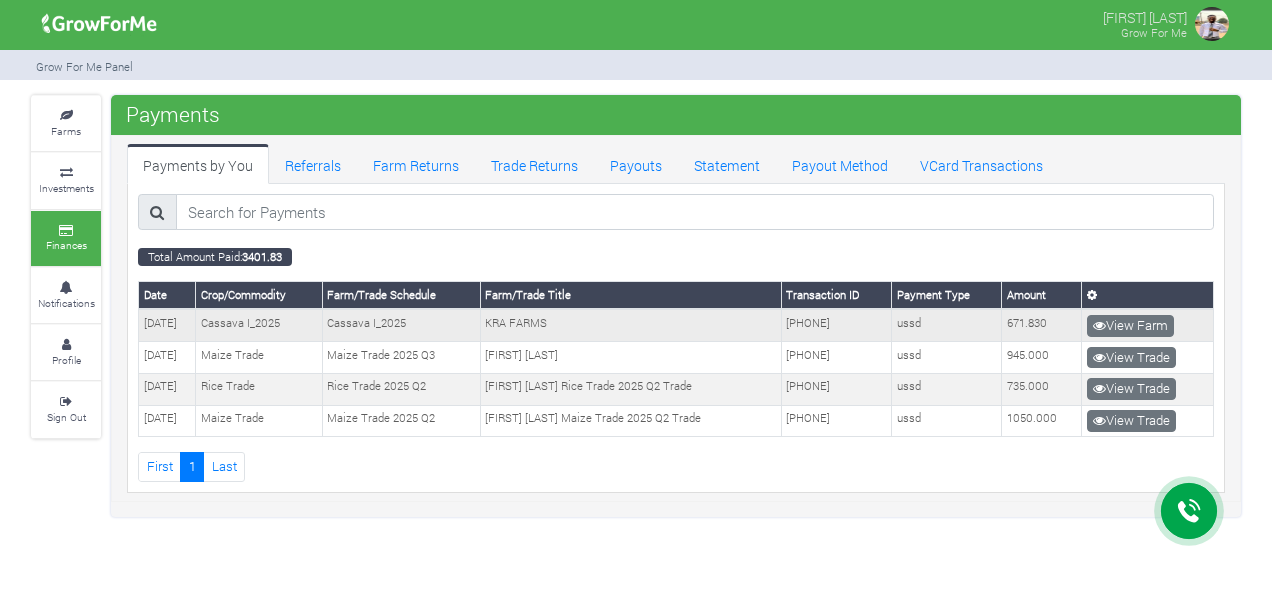 scroll, scrollTop: 0, scrollLeft: 0, axis: both 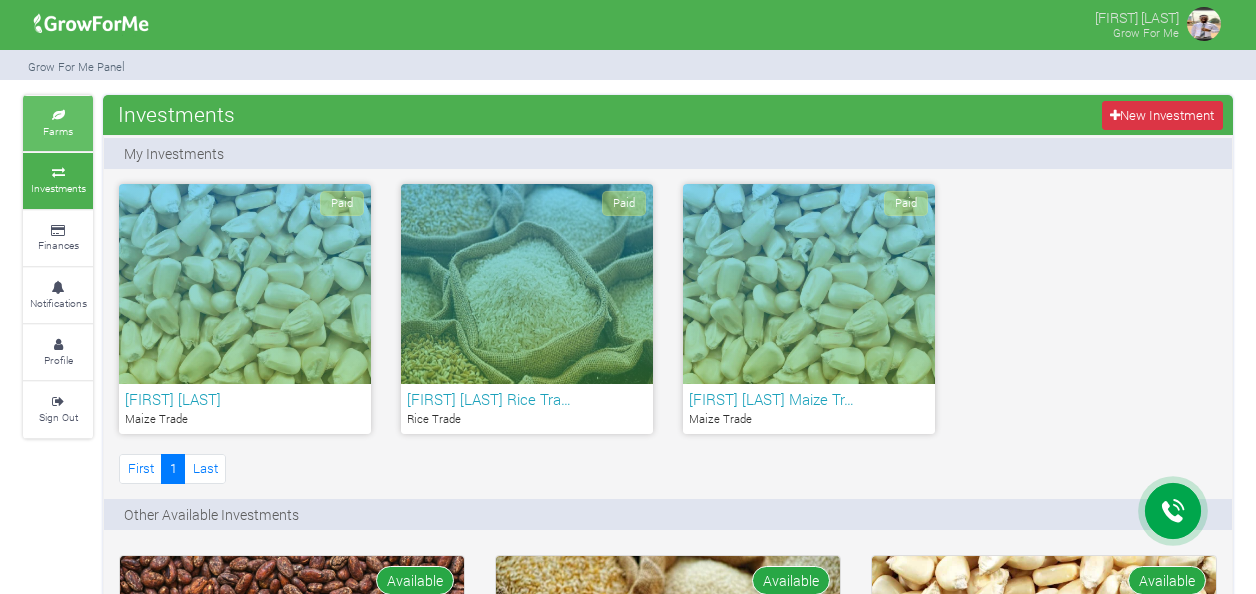 click on "Farms" at bounding box center (58, 123) 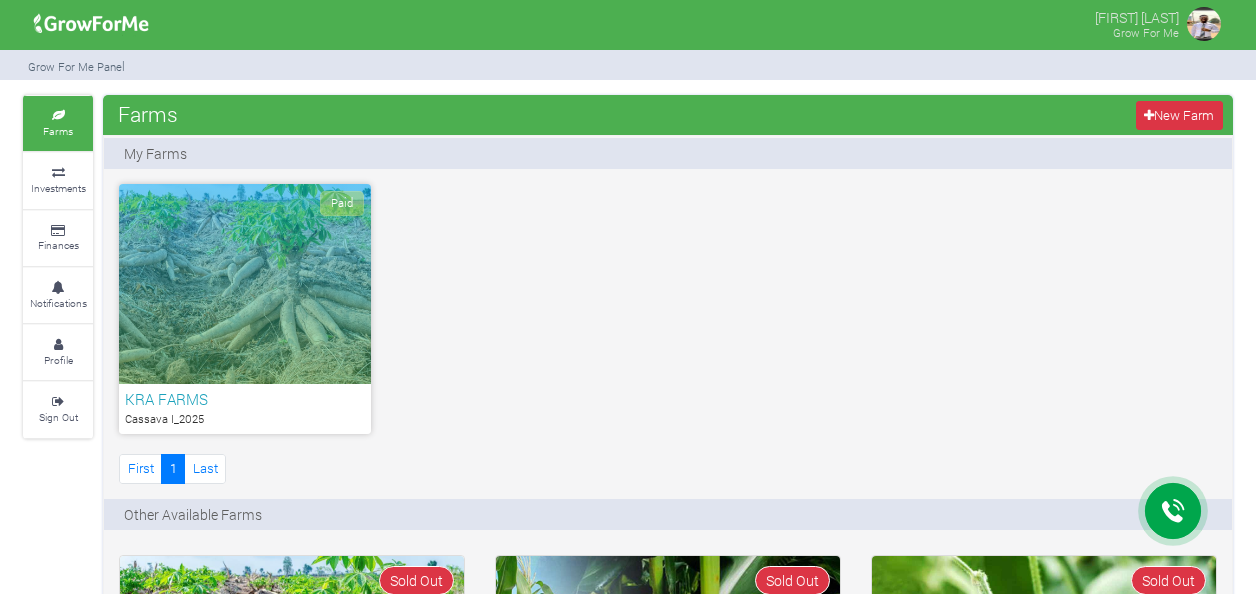 scroll, scrollTop: 0, scrollLeft: 0, axis: both 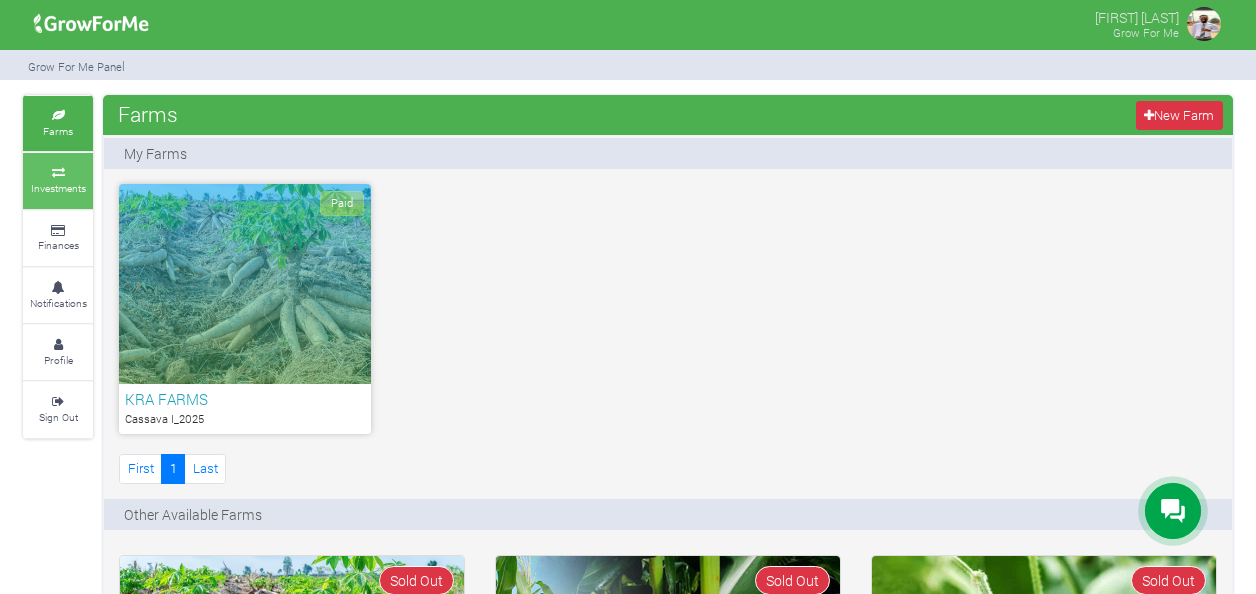 click at bounding box center [58, 173] 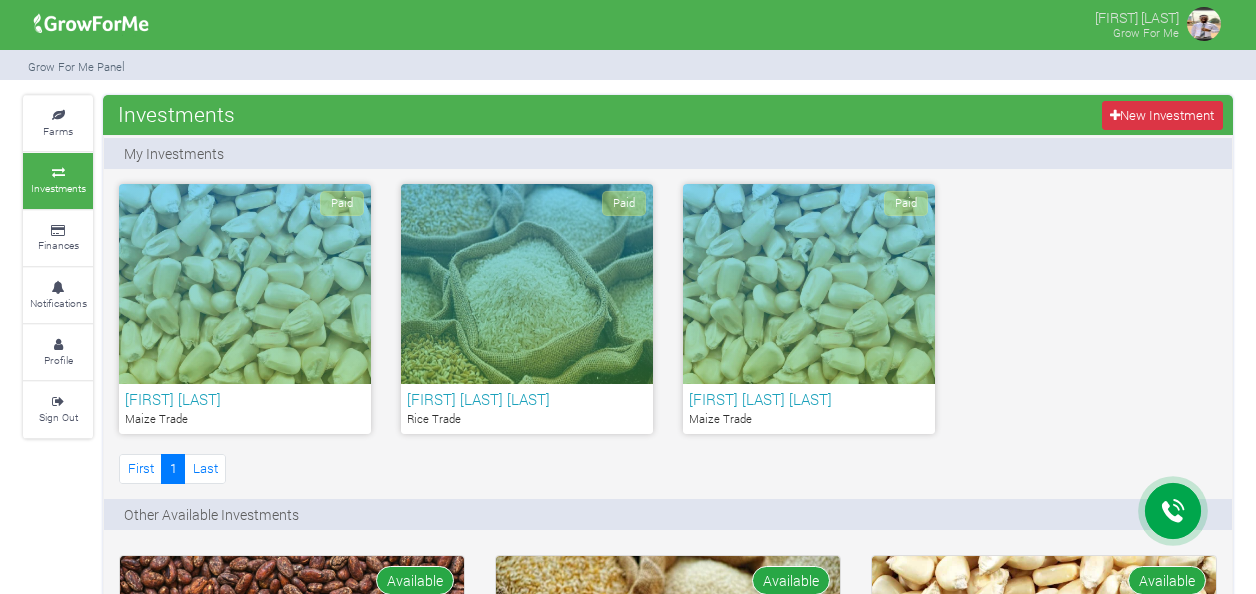 scroll, scrollTop: 0, scrollLeft: 0, axis: both 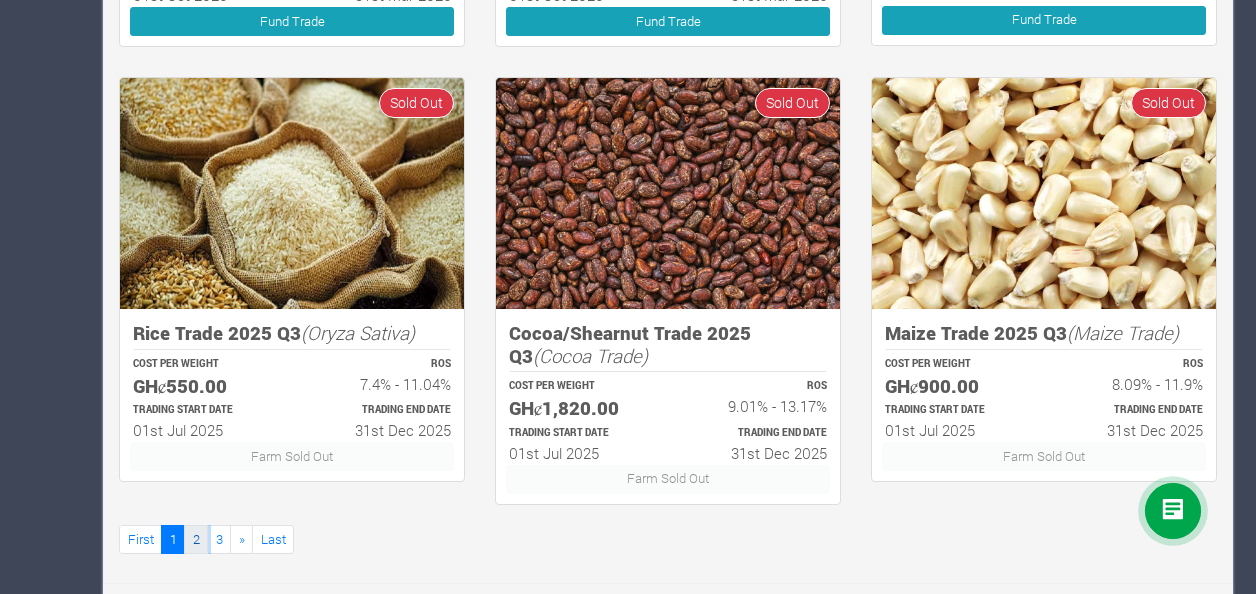 click on "2" at bounding box center (196, 539) 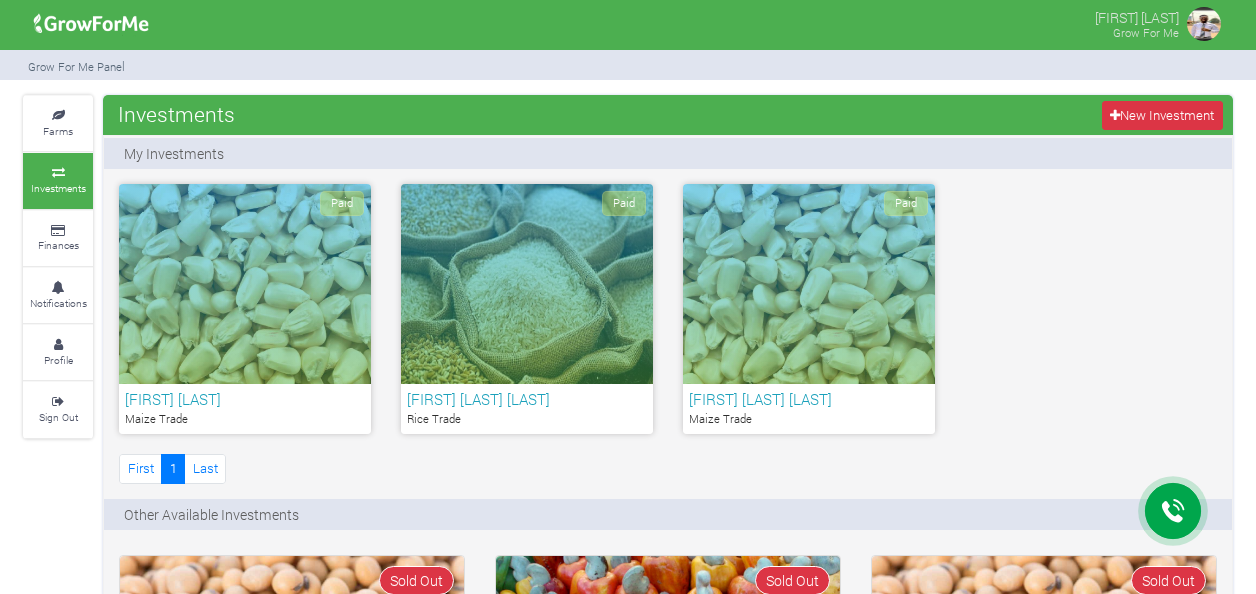 scroll, scrollTop: 0, scrollLeft: 0, axis: both 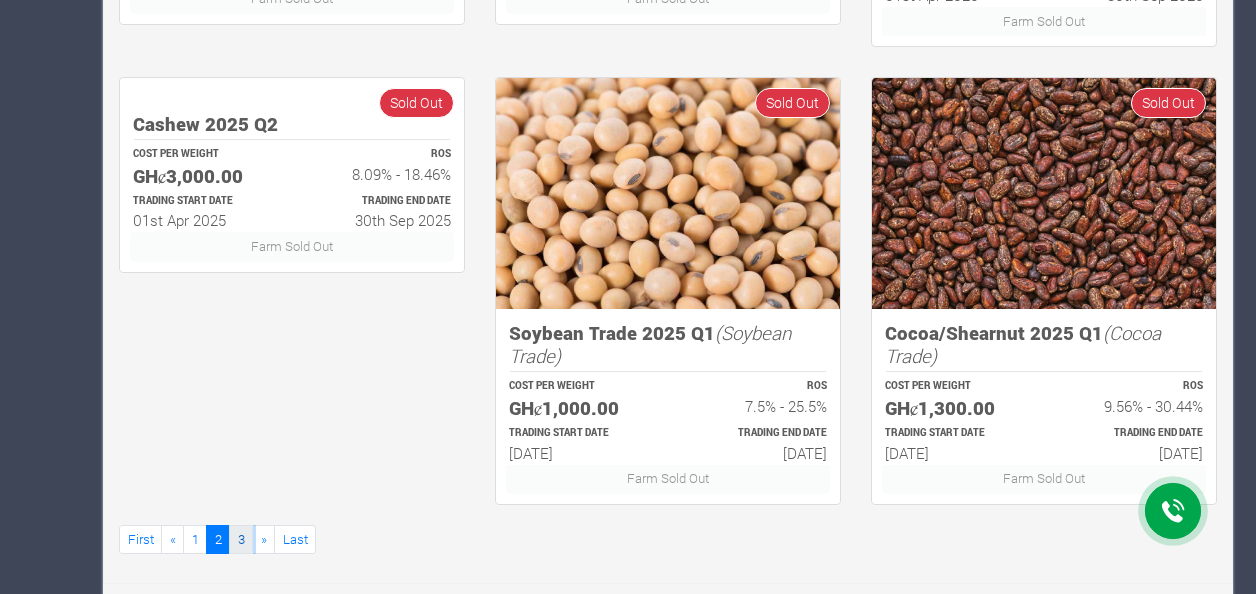 click on "3" at bounding box center [241, 539] 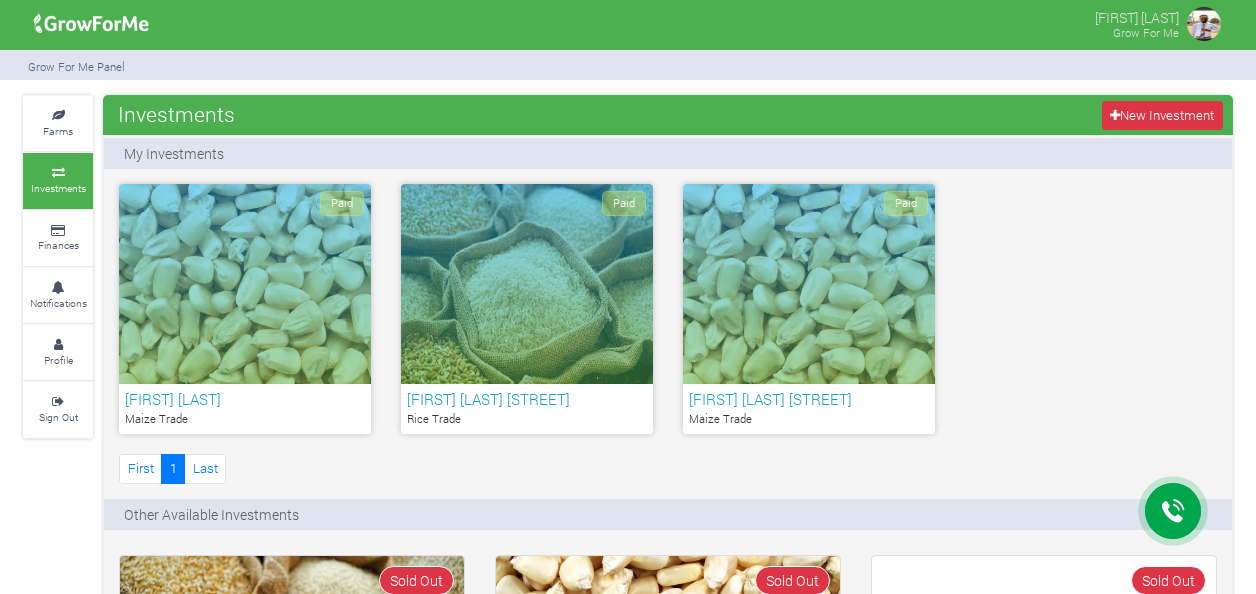 scroll, scrollTop: 0, scrollLeft: 0, axis: both 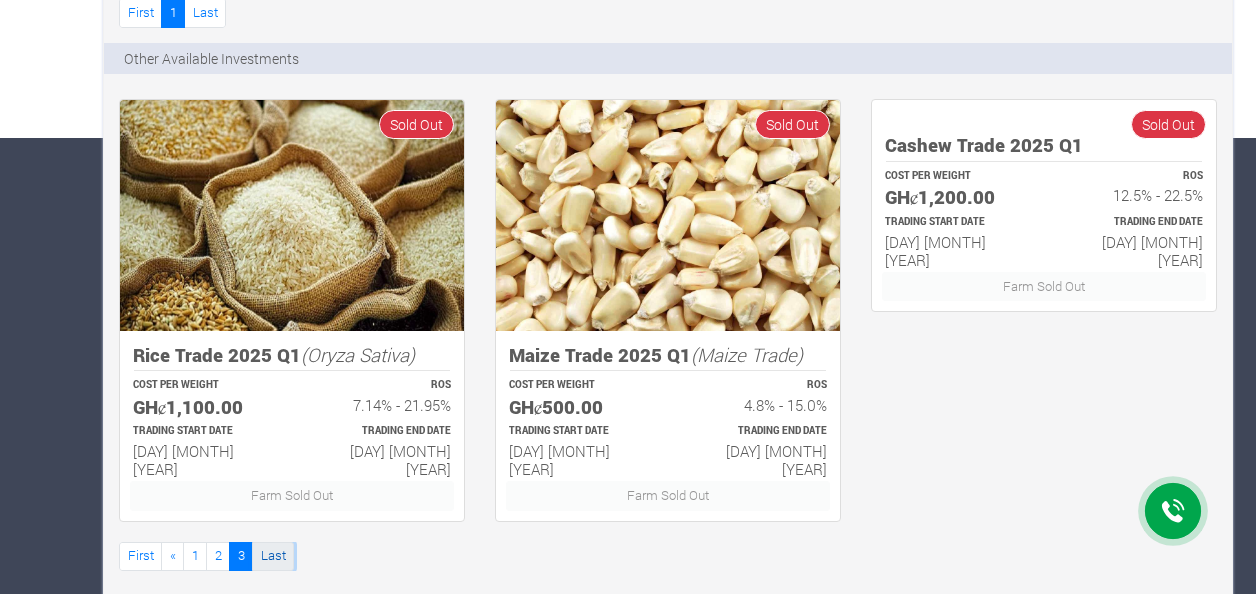 click on "Last" at bounding box center (273, 556) 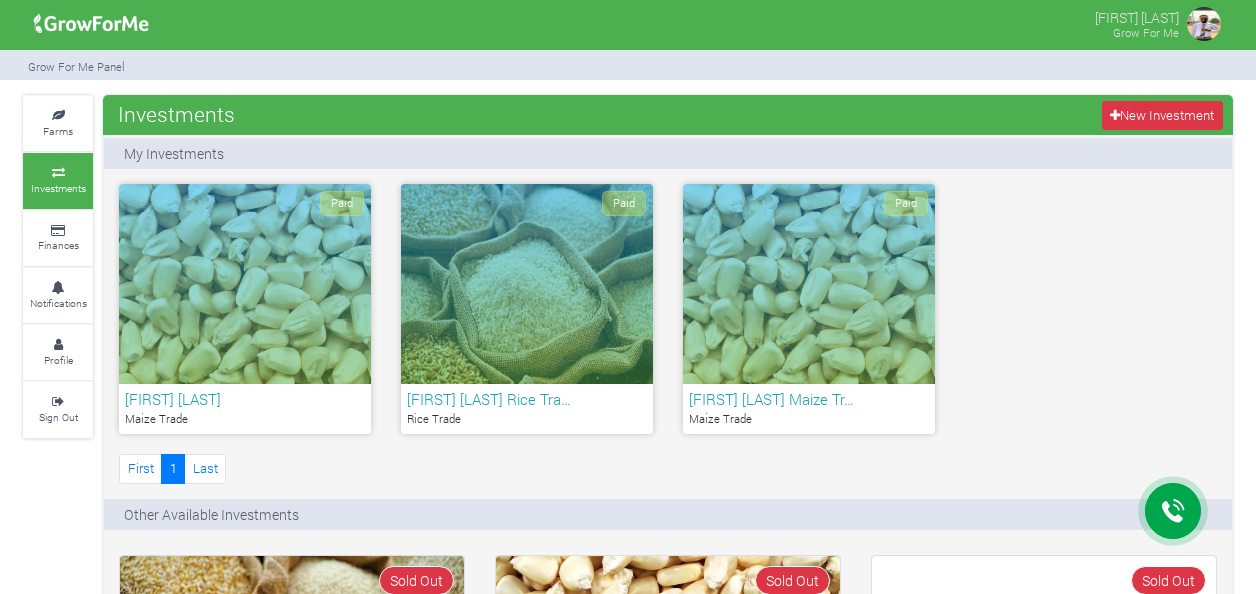 scroll, scrollTop: 0, scrollLeft: 0, axis: both 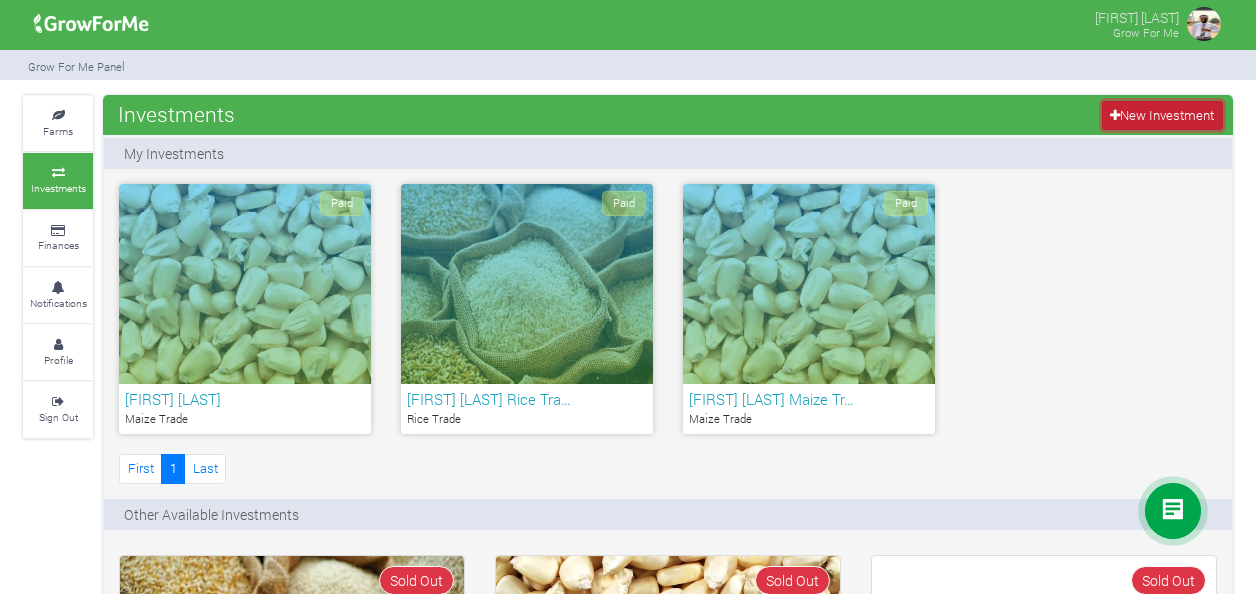 click at bounding box center [1115, 115] 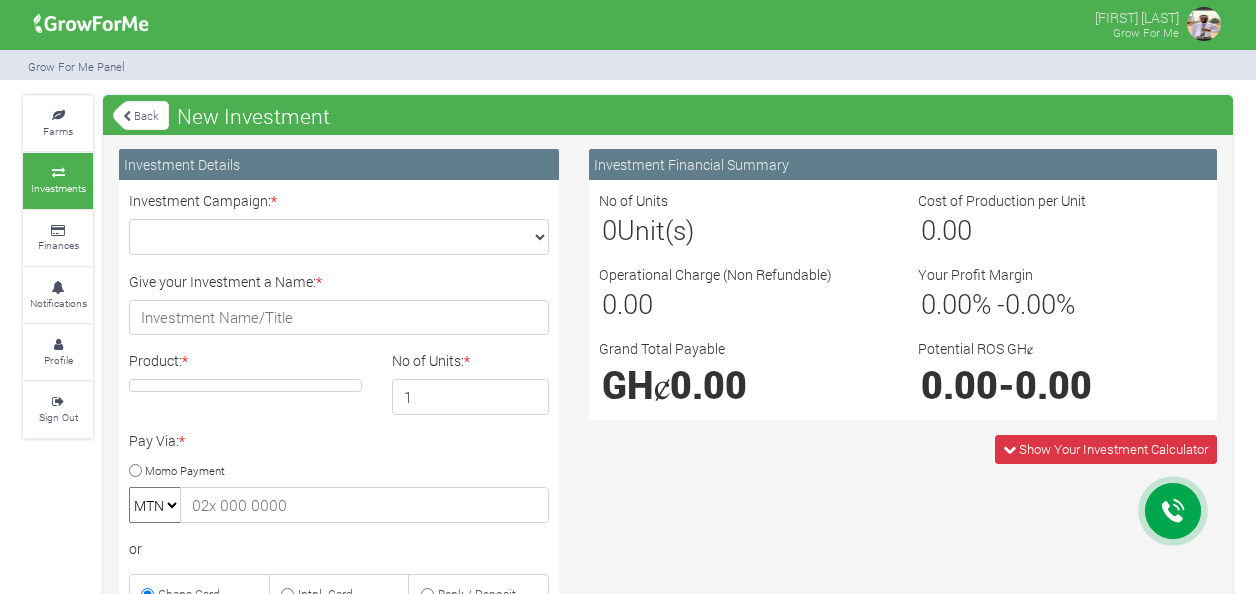 scroll, scrollTop: 0, scrollLeft: 0, axis: both 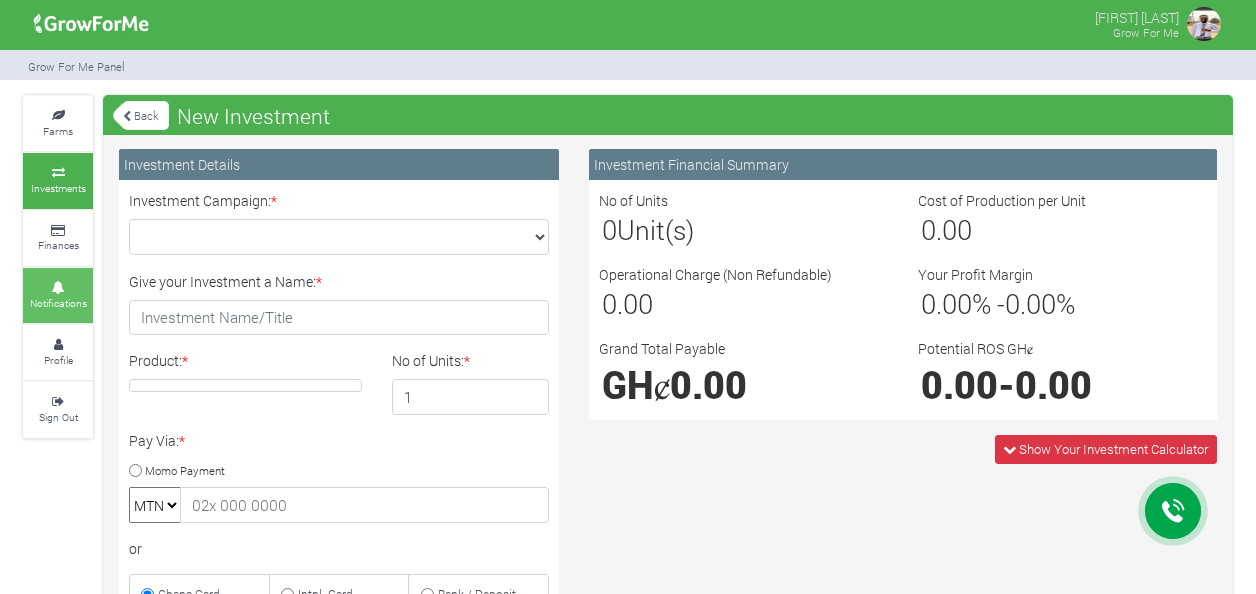 click at bounding box center [58, 288] 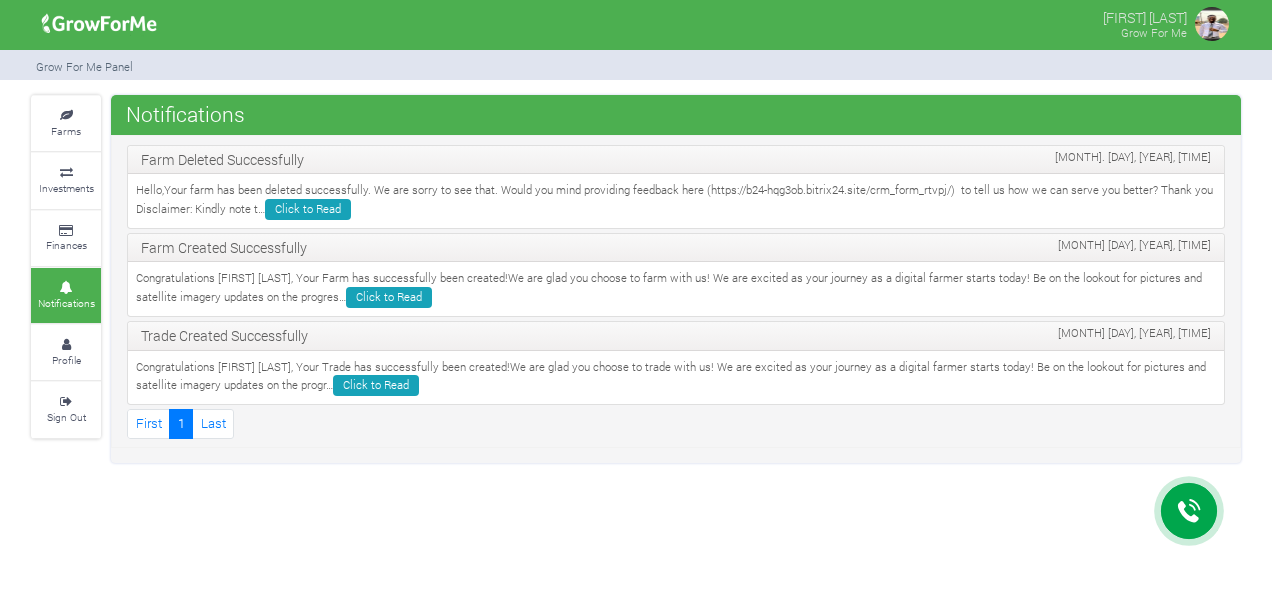 scroll, scrollTop: 0, scrollLeft: 0, axis: both 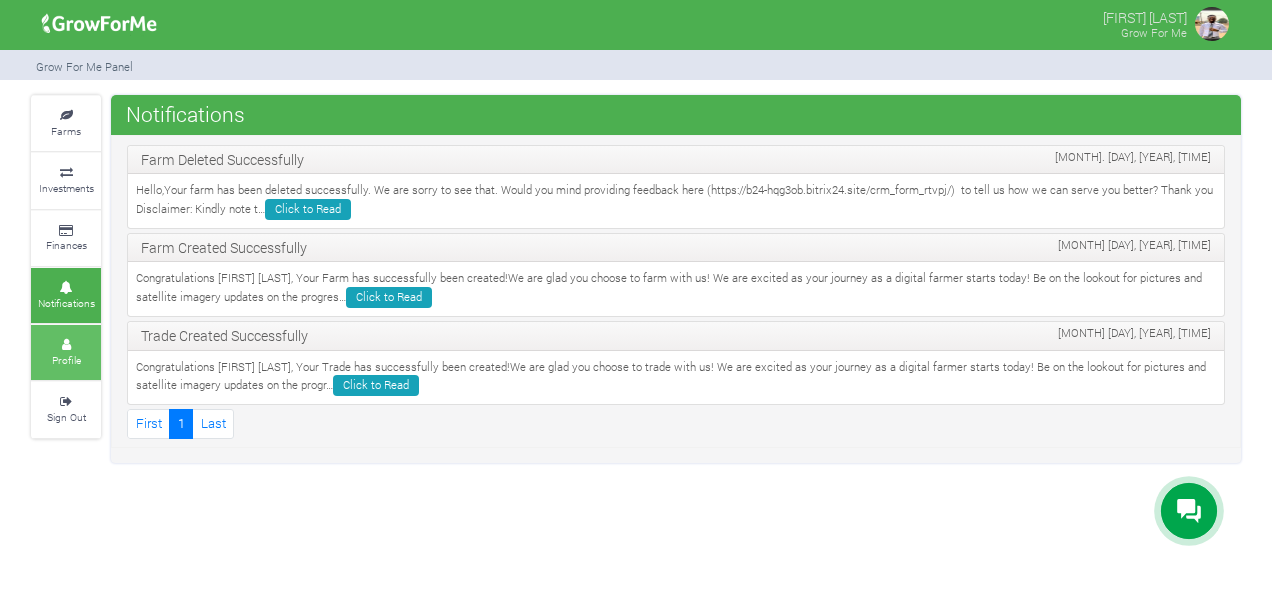 click on "Profile" at bounding box center (66, 360) 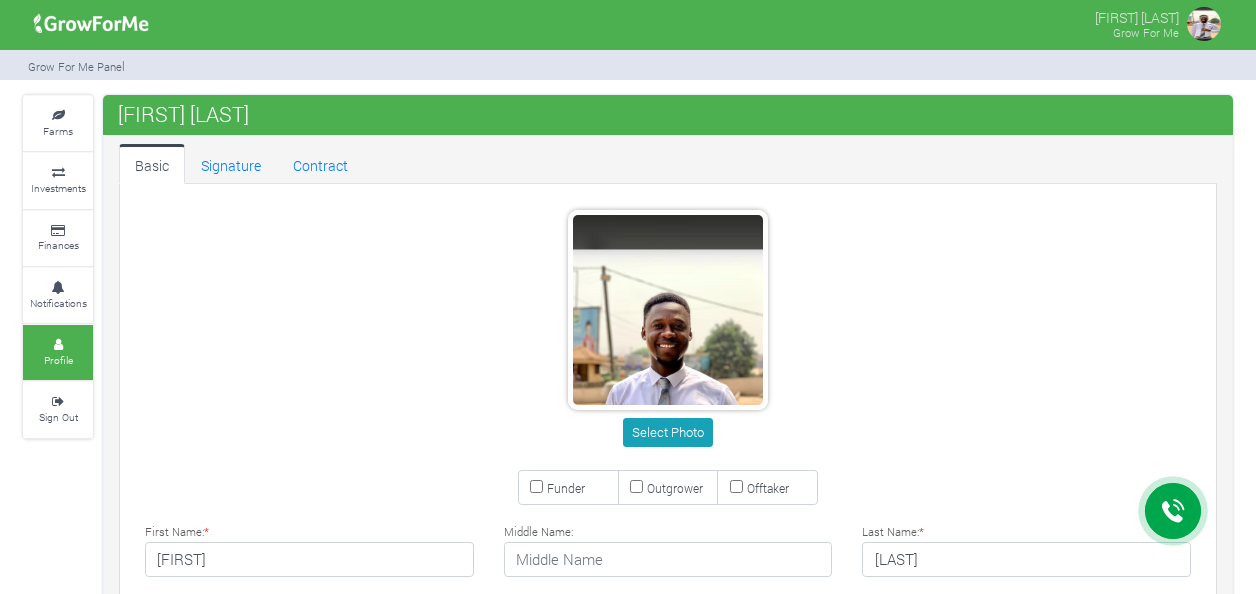 scroll, scrollTop: 0, scrollLeft: 0, axis: both 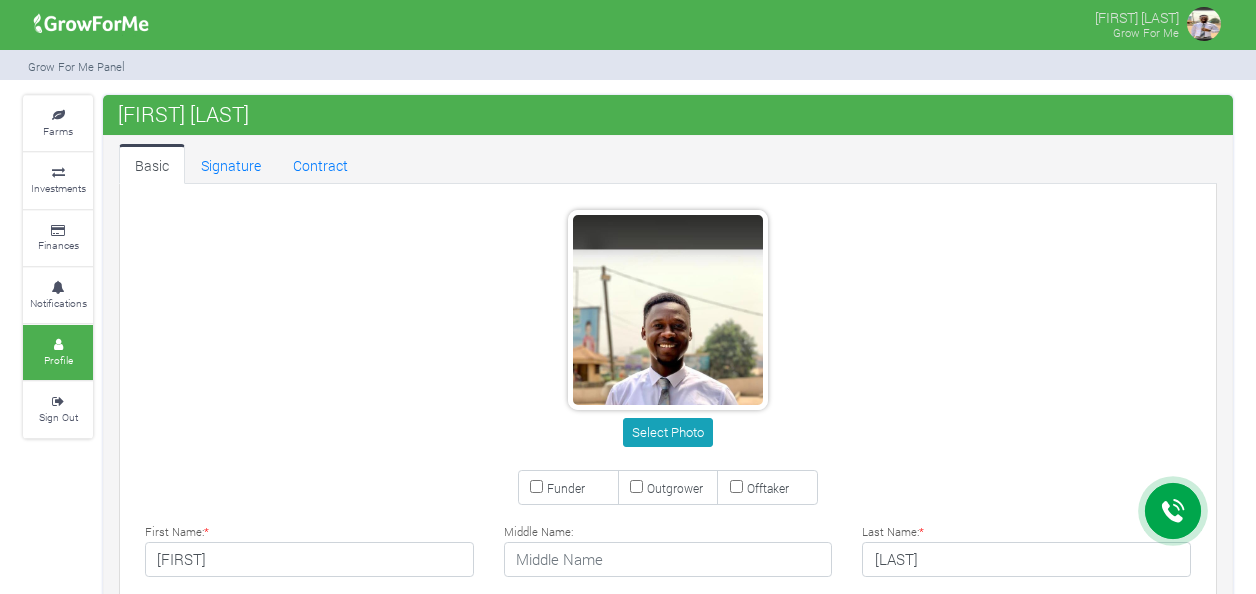 type on "[PHONE]" 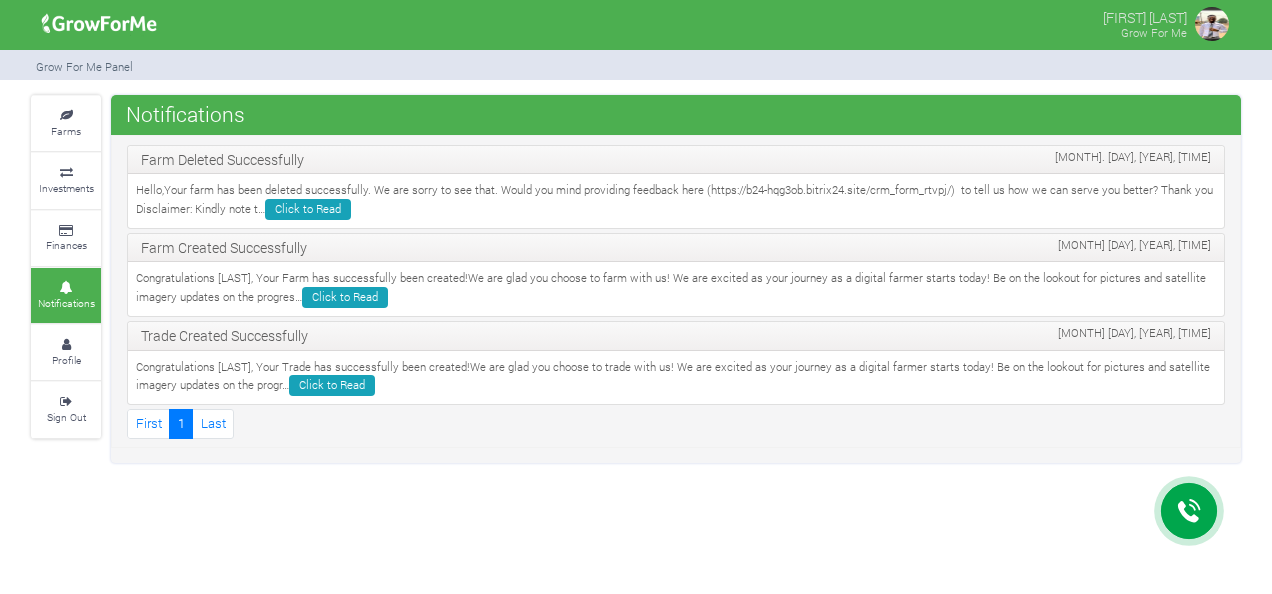 scroll, scrollTop: 0, scrollLeft: 0, axis: both 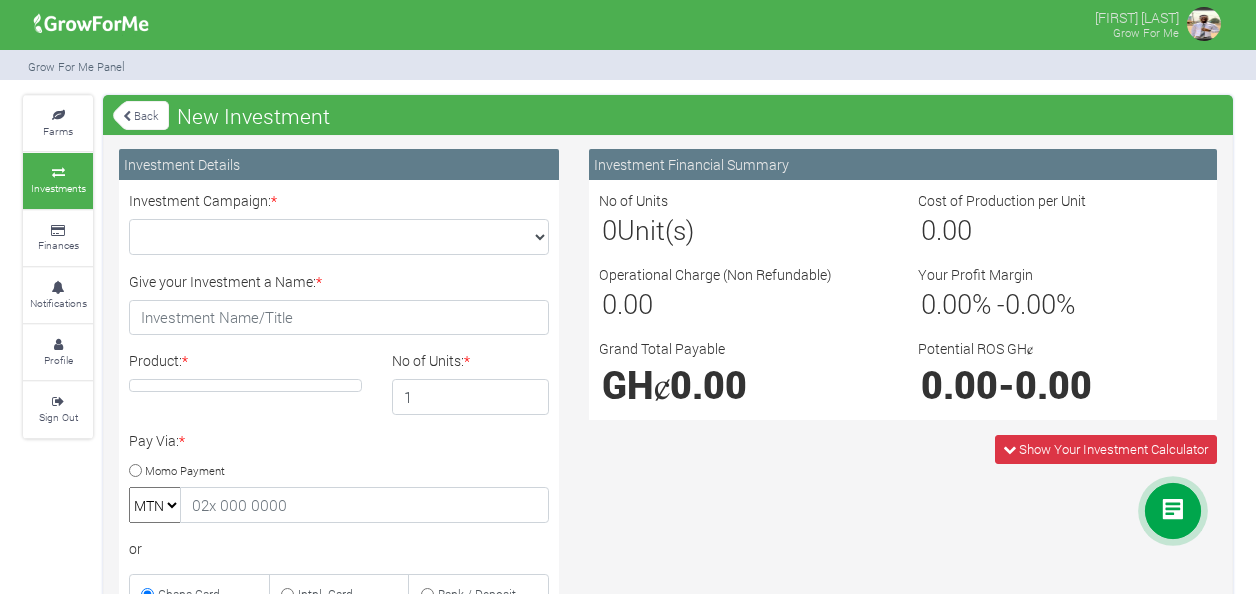 click on "Back" at bounding box center [141, 115] 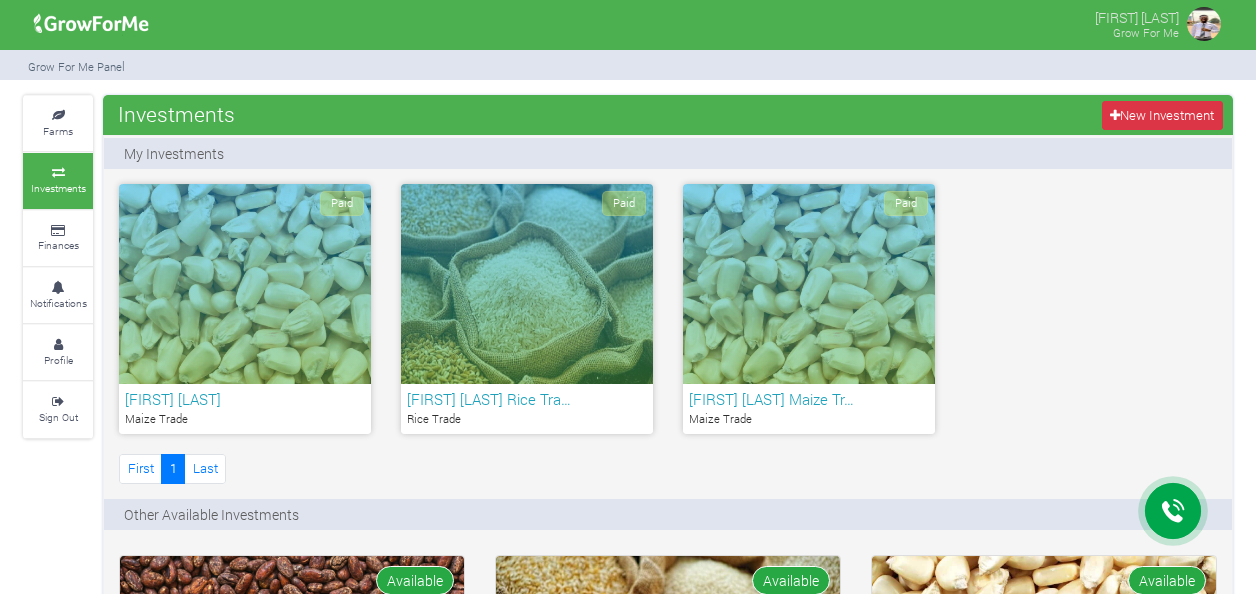 scroll, scrollTop: 0, scrollLeft: 0, axis: both 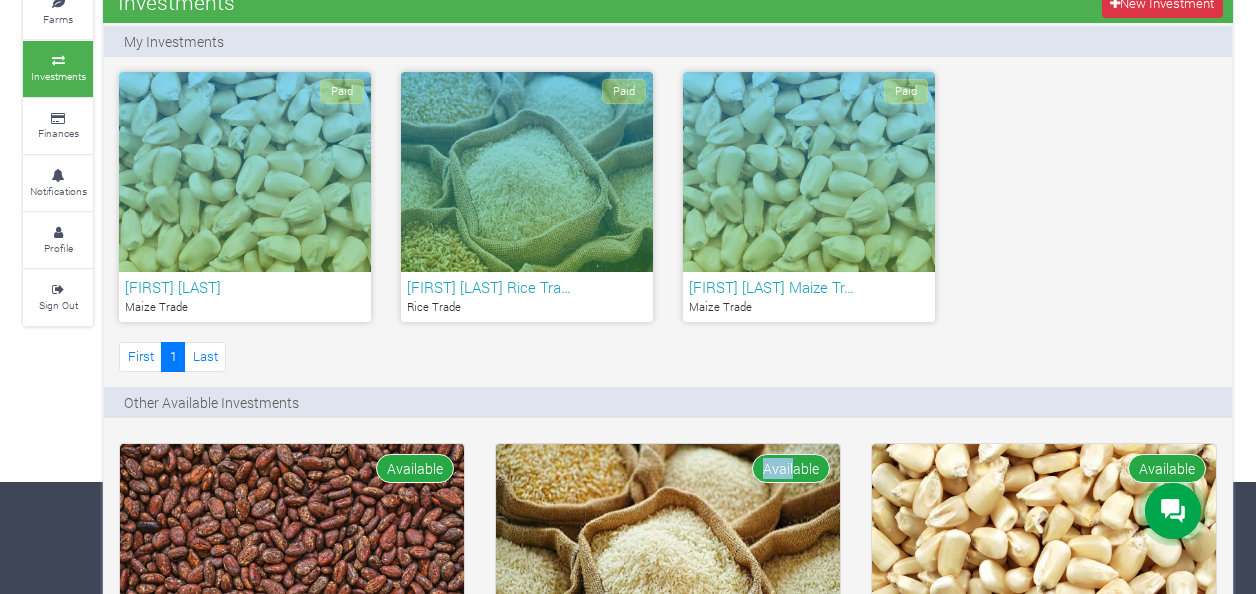 drag, startPoint x: 793, startPoint y: 456, endPoint x: 808, endPoint y: 514, distance: 59.908264 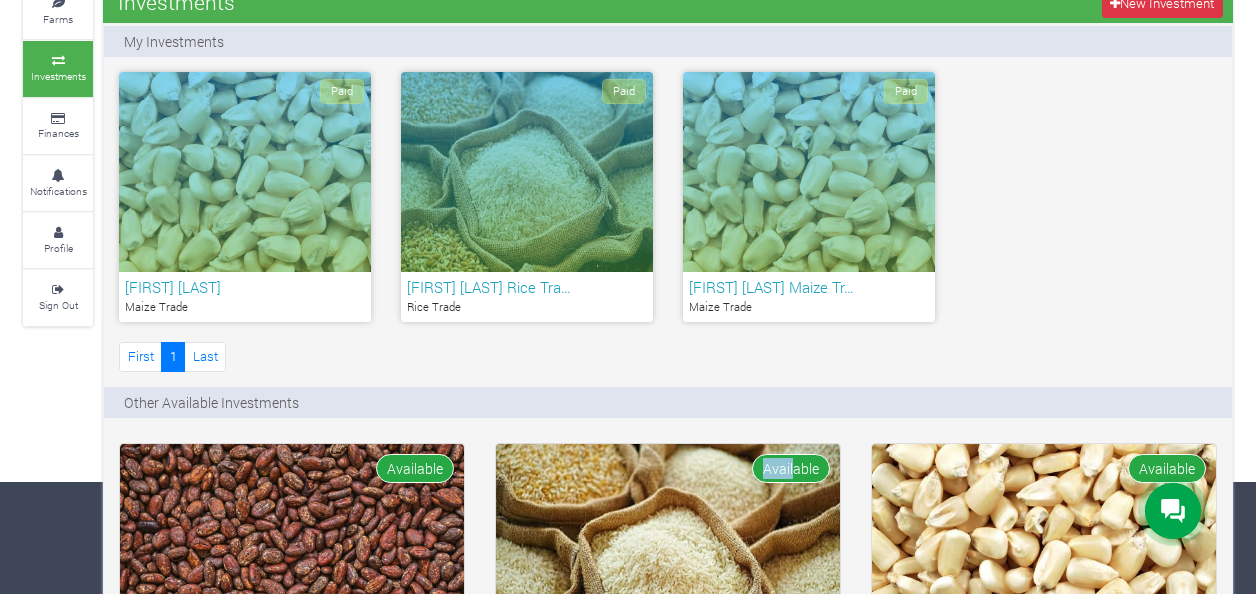 click on "Rice Trade 2025 Q4  (Oryza Sativa)
COST PER WEIGHT
GHȼ800.00
ROS
7.71% - 15.25%
TRADING START DATE
01st Oct 2025" at bounding box center (668, 645) 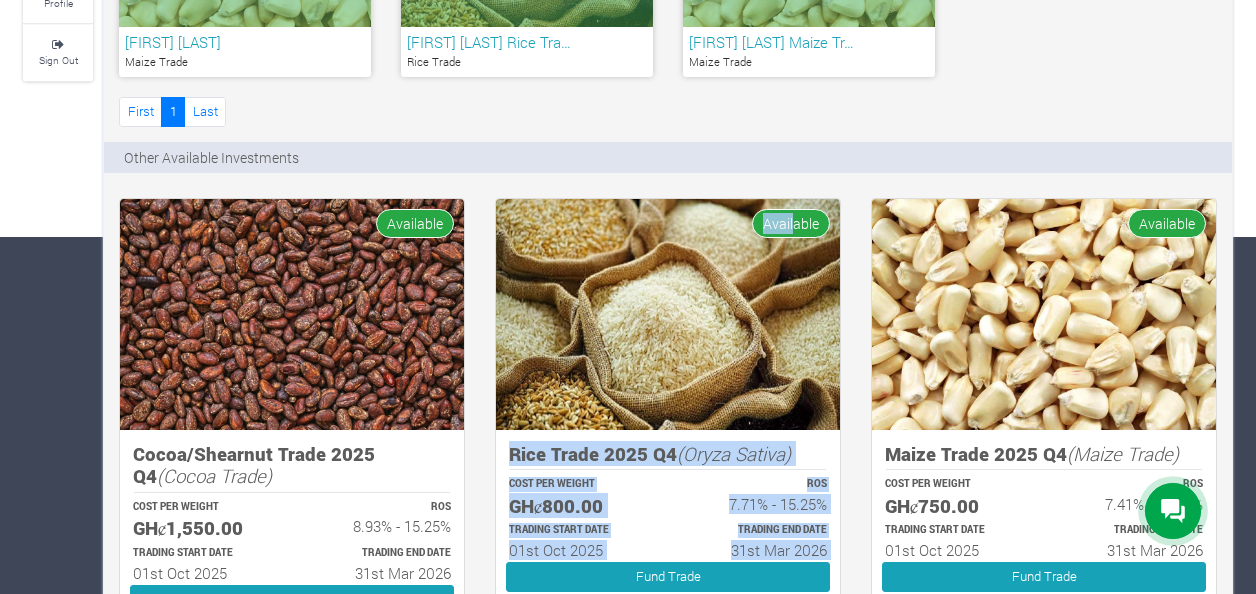 scroll, scrollTop: 392, scrollLeft: 0, axis: vertical 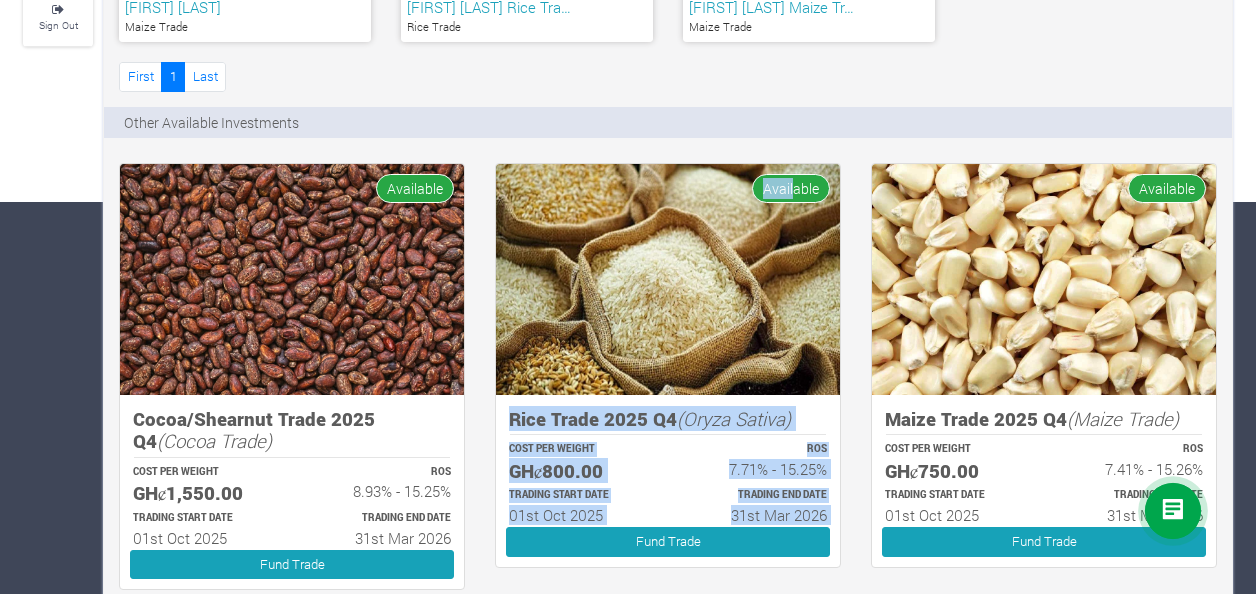 click on "TRADING START DATE
01st Oct 2025" at bounding box center (579, 506) 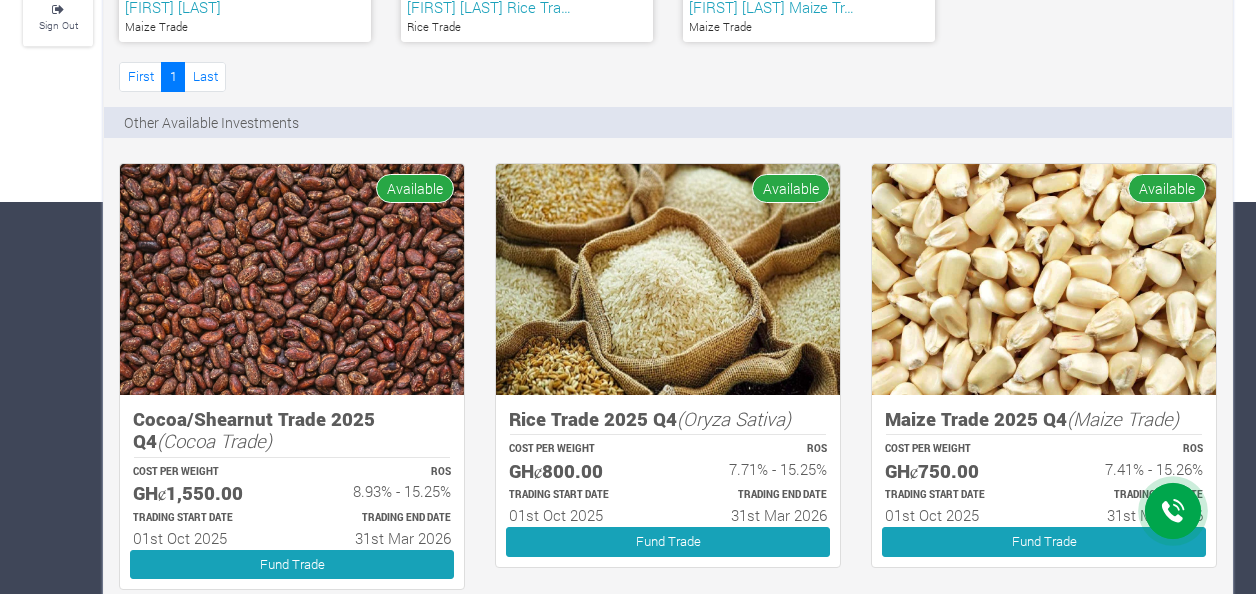 click on "First
1
Last" at bounding box center [668, 79] 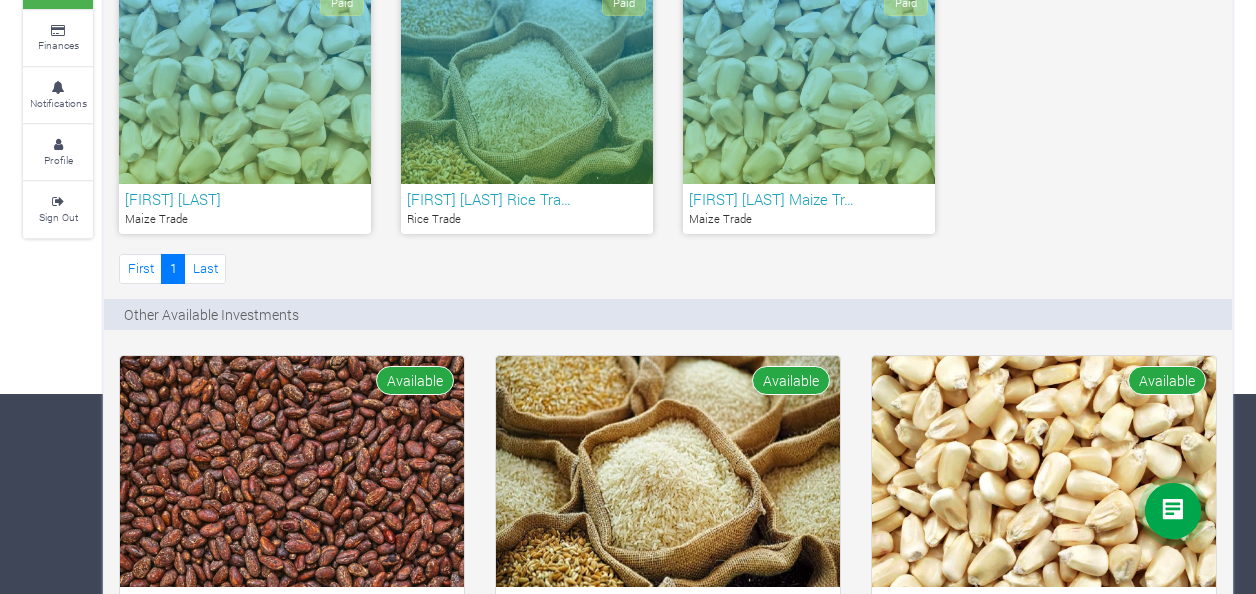 scroll, scrollTop: 0, scrollLeft: 0, axis: both 